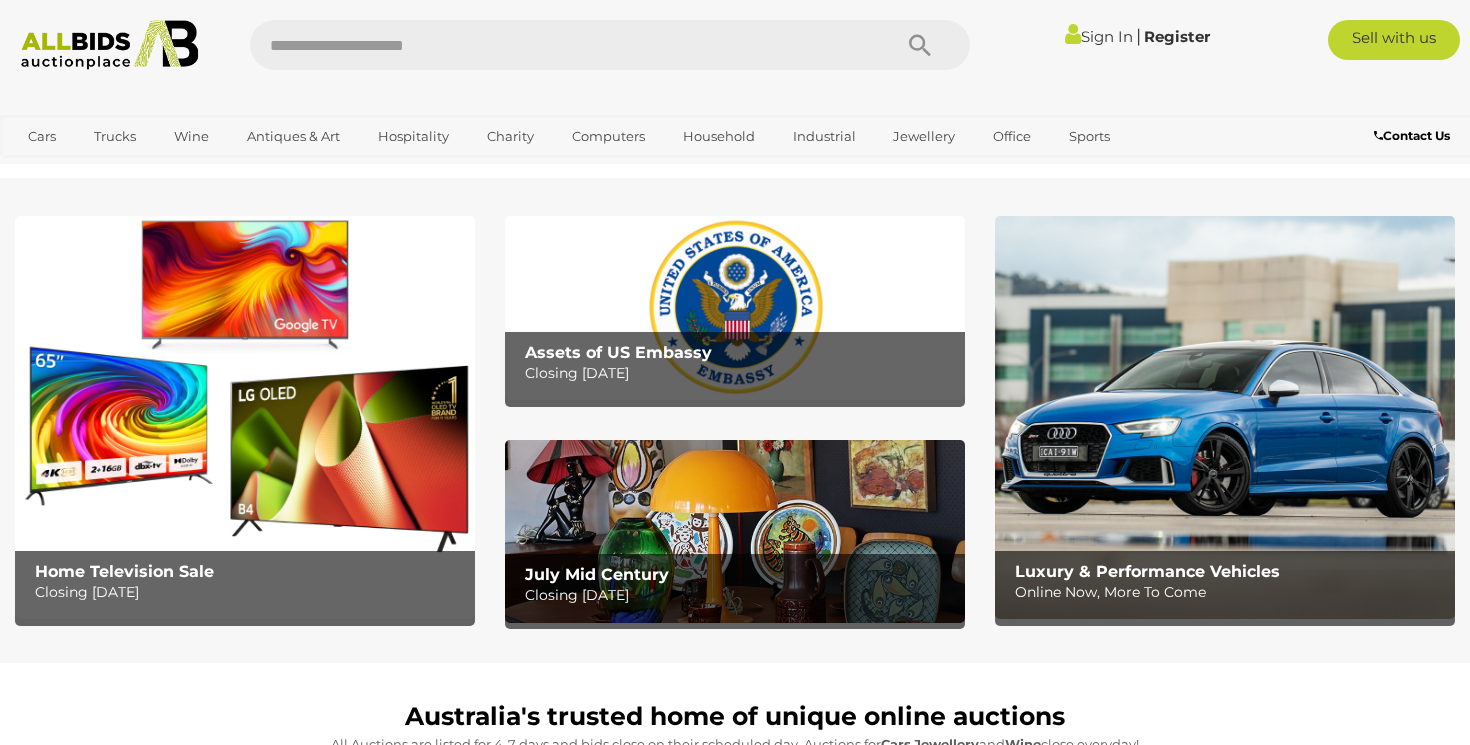 scroll, scrollTop: 0, scrollLeft: 0, axis: both 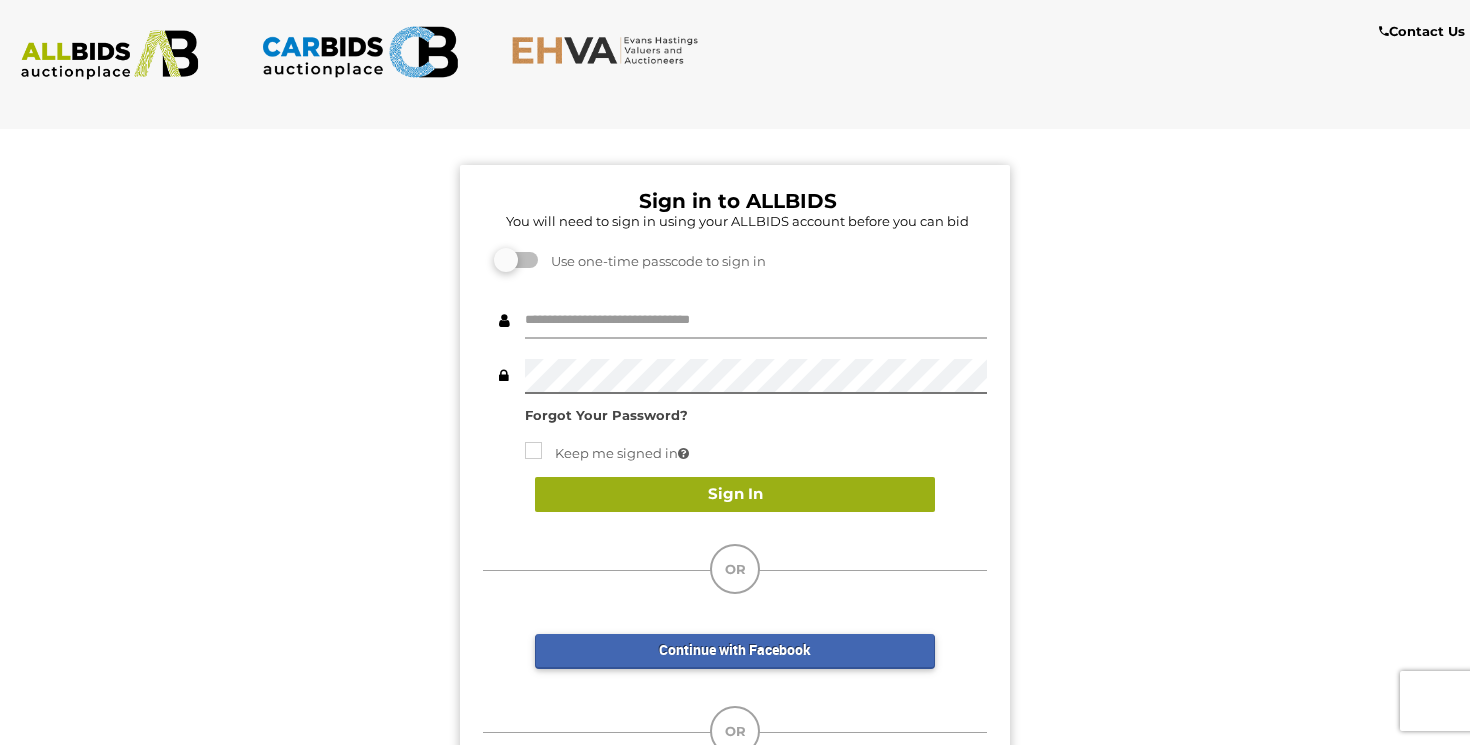 type on "******" 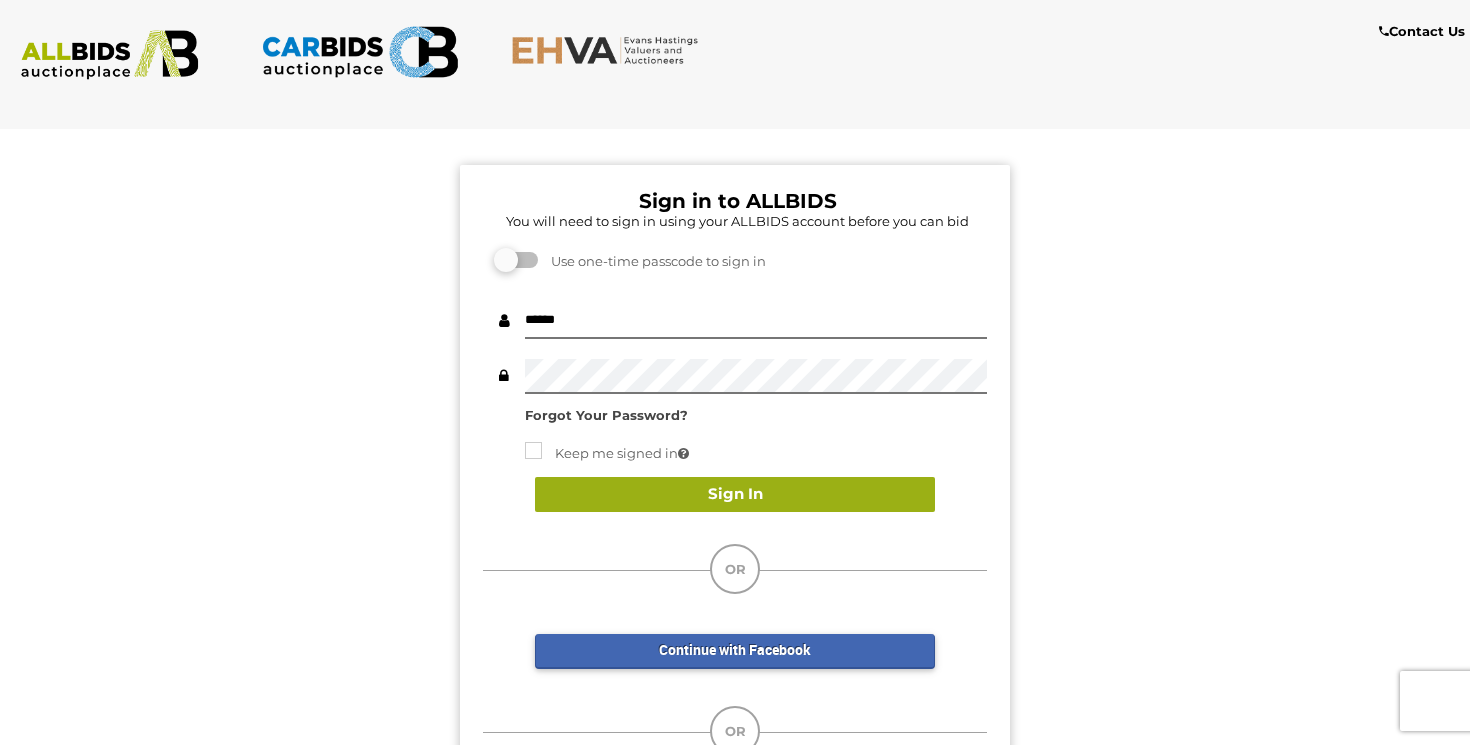 click on "Sign In" at bounding box center [735, 494] 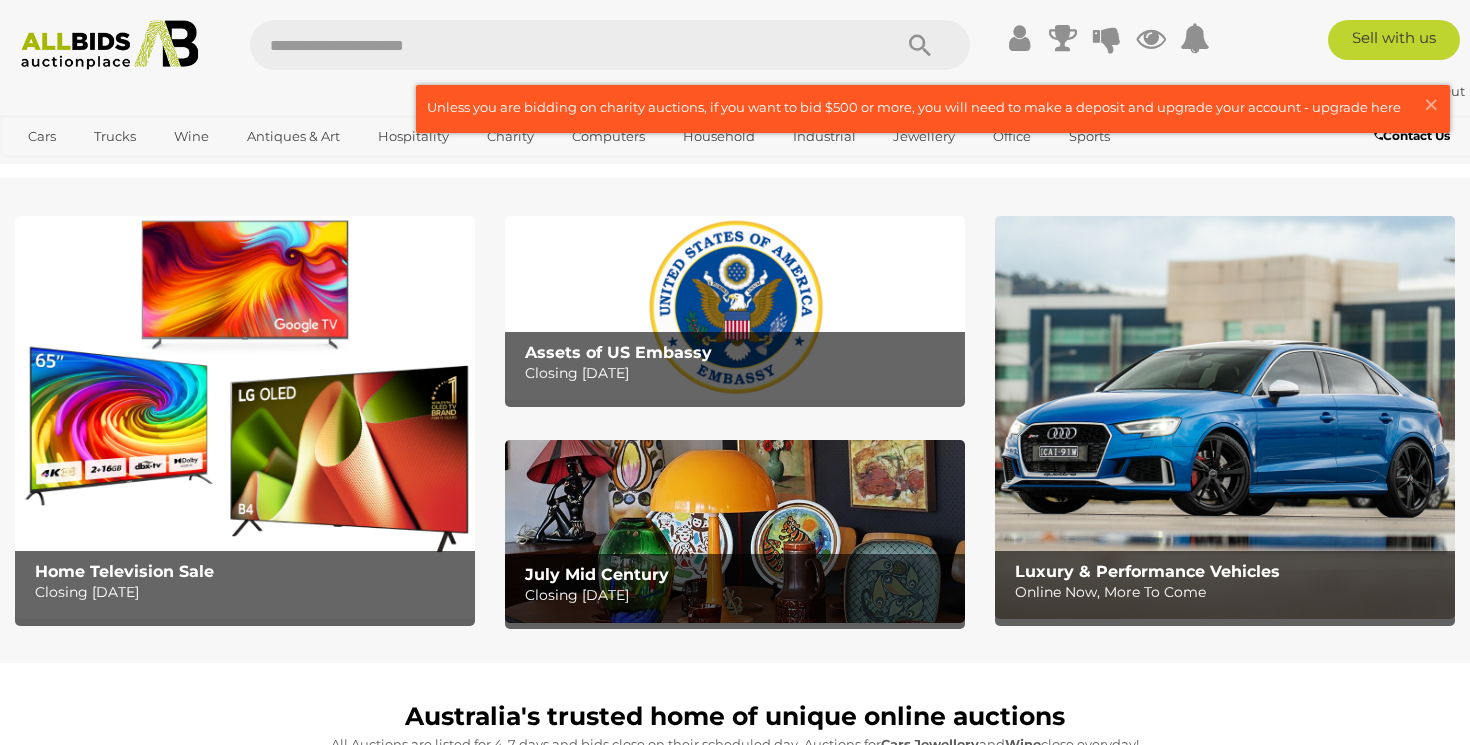 scroll, scrollTop: 0, scrollLeft: 0, axis: both 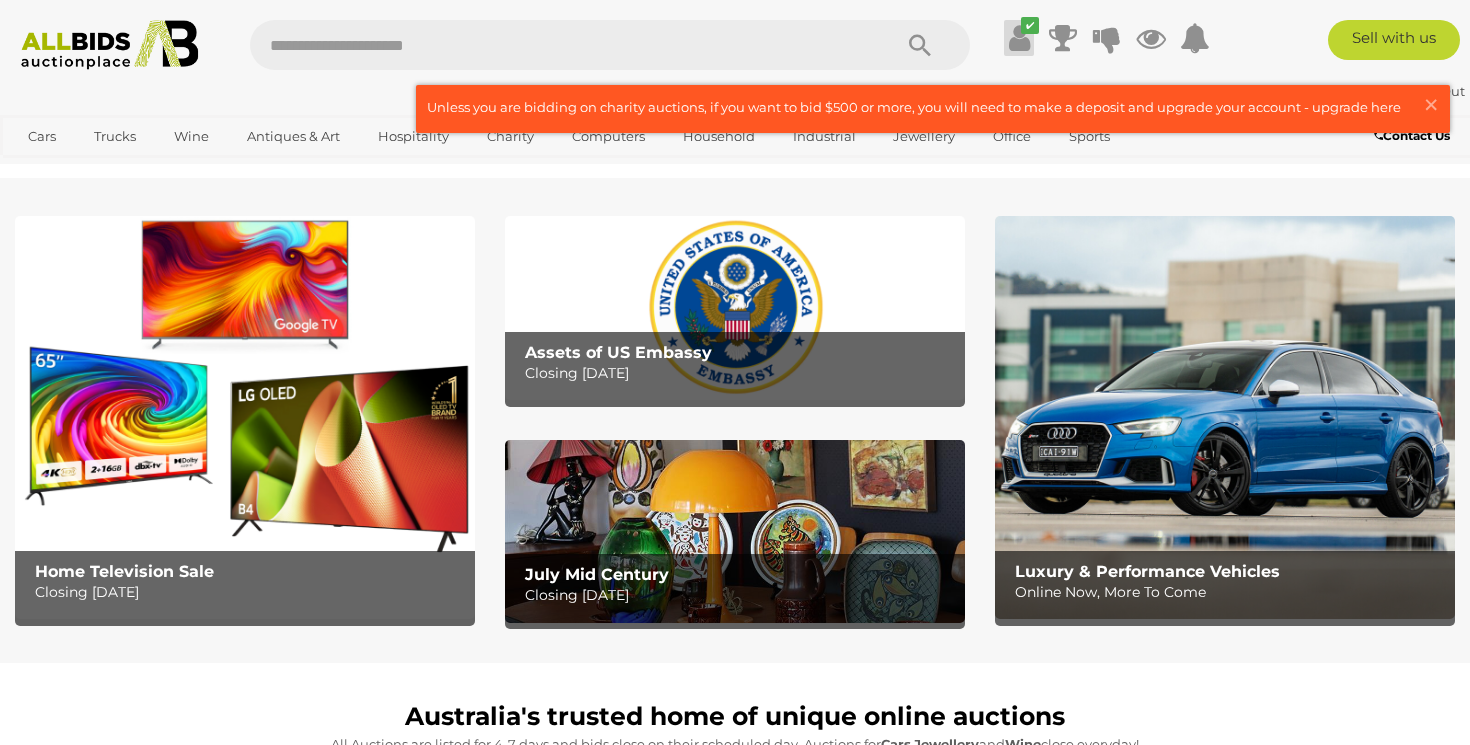 click at bounding box center (1019, 38) 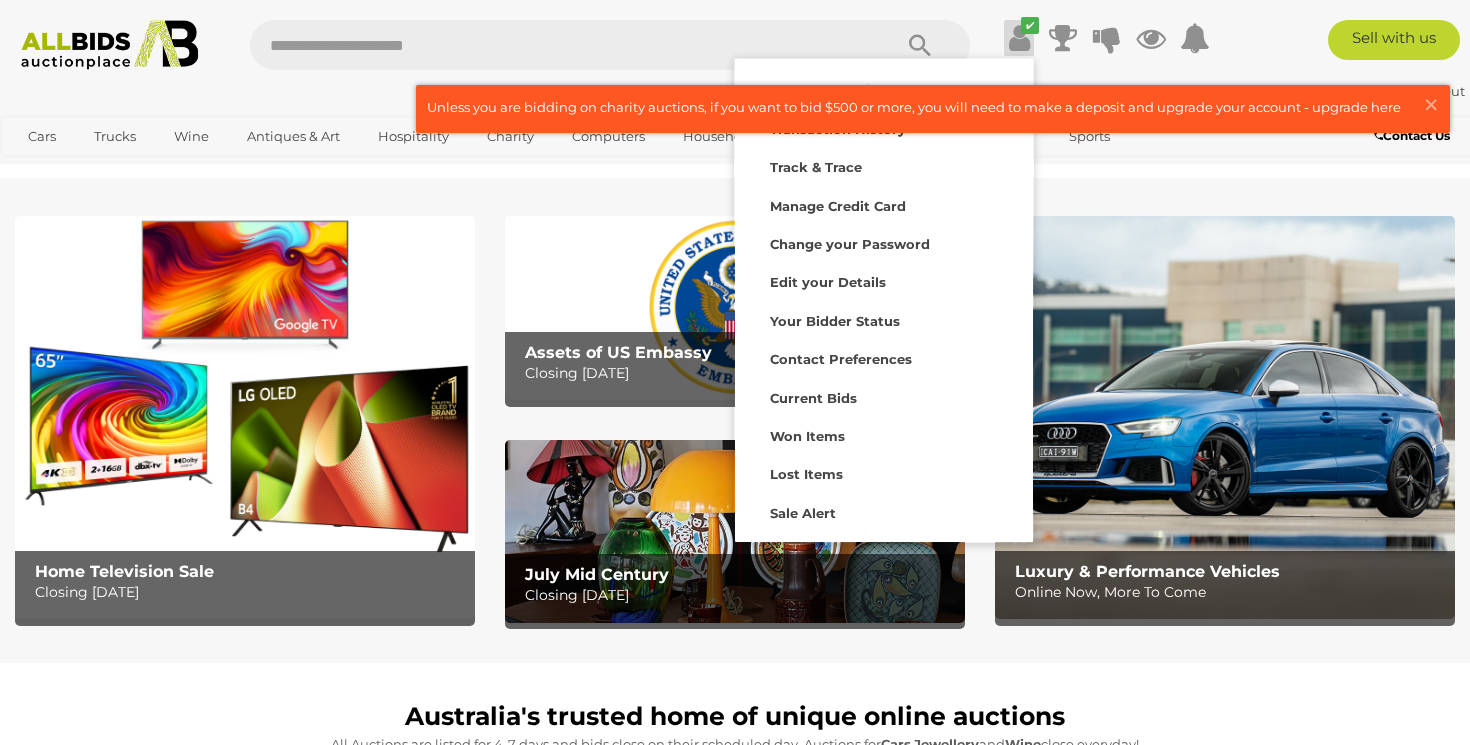 click on "Sell with us" at bounding box center [1360, 40] 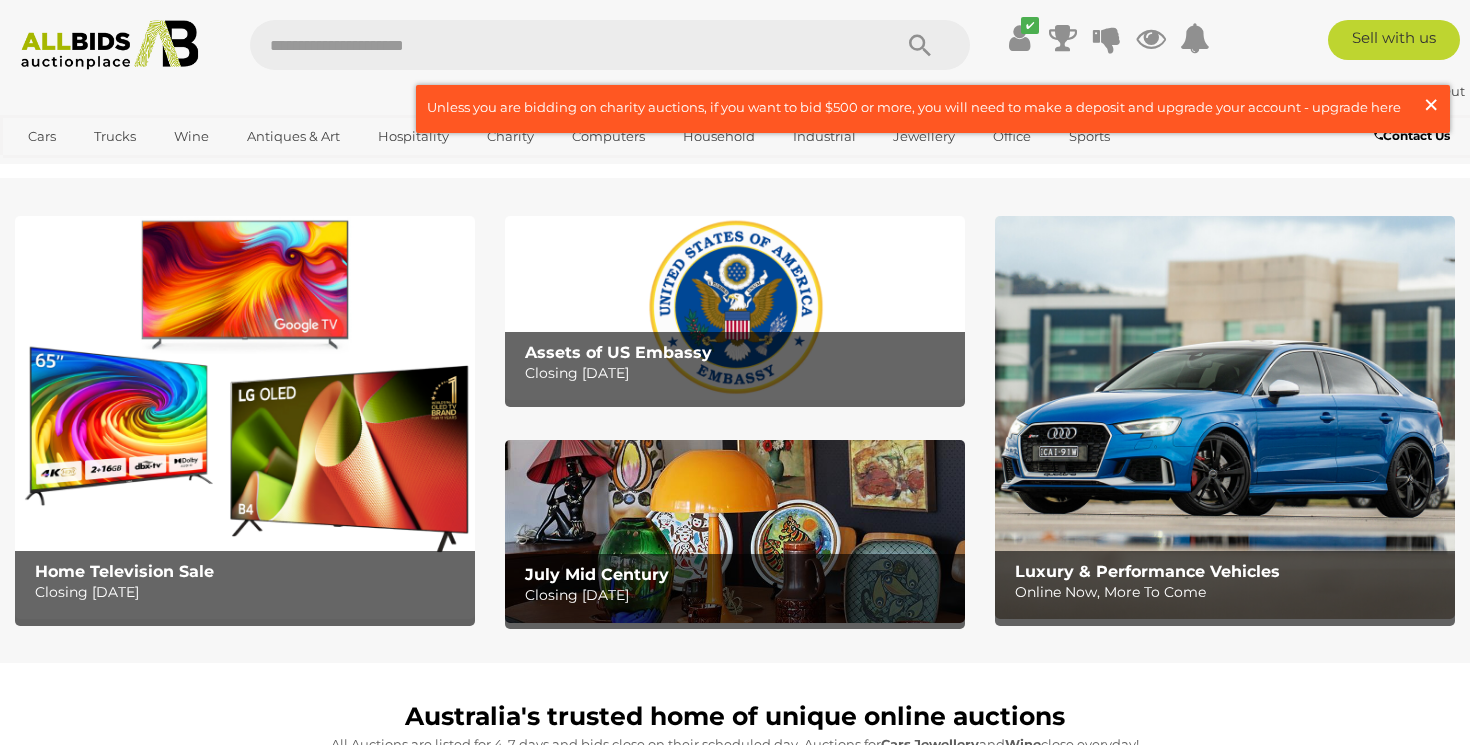 click on "×" at bounding box center (1431, 104) 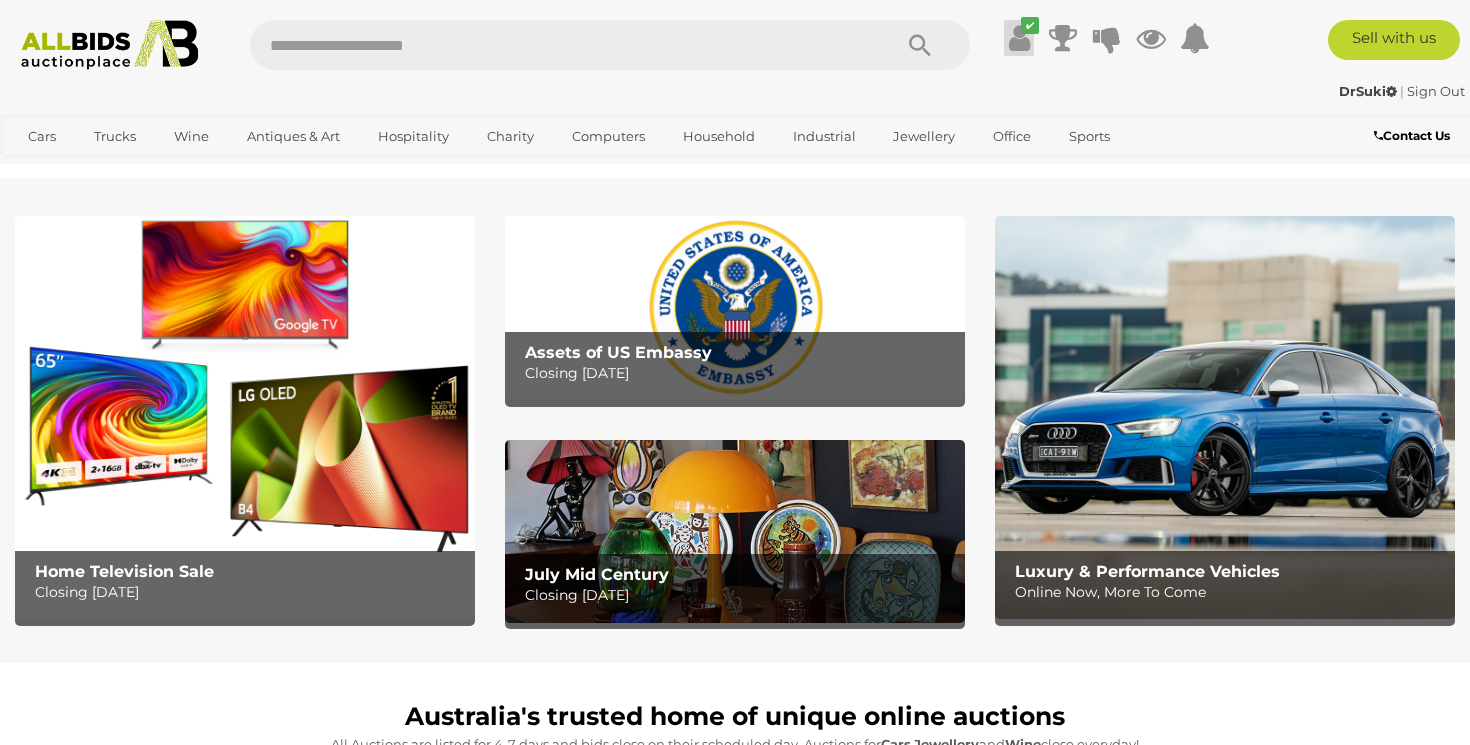 click at bounding box center [1019, 38] 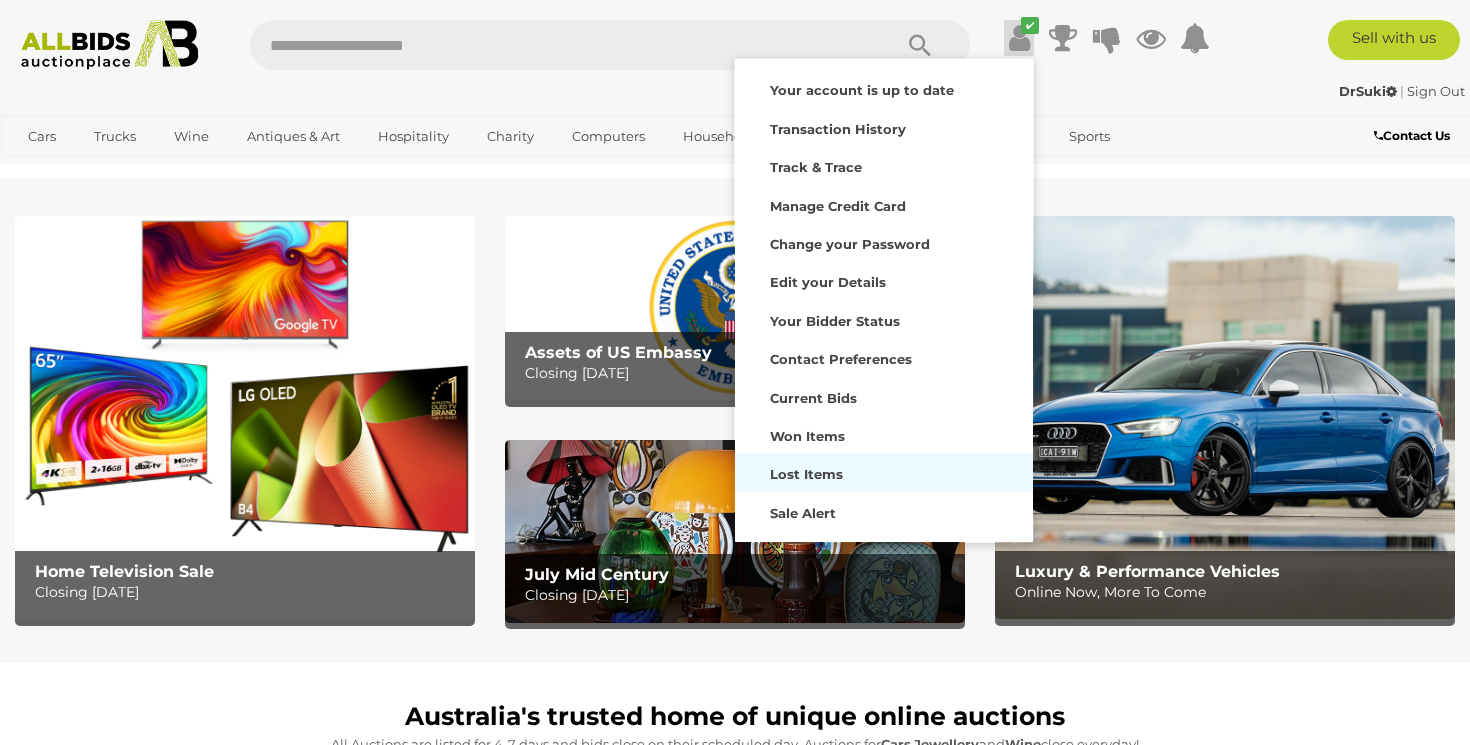 click on "Lost Items" at bounding box center [806, 474] 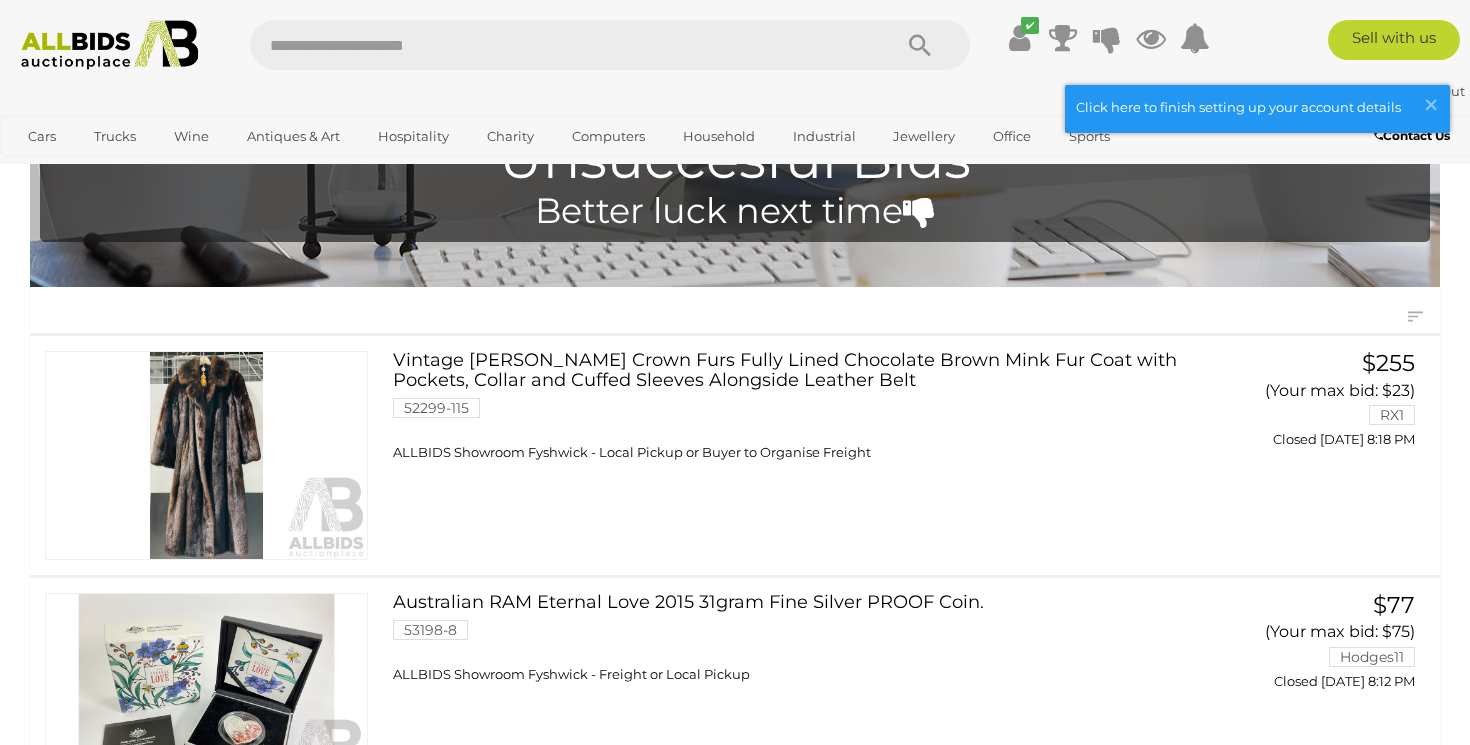 scroll, scrollTop: 0, scrollLeft: 0, axis: both 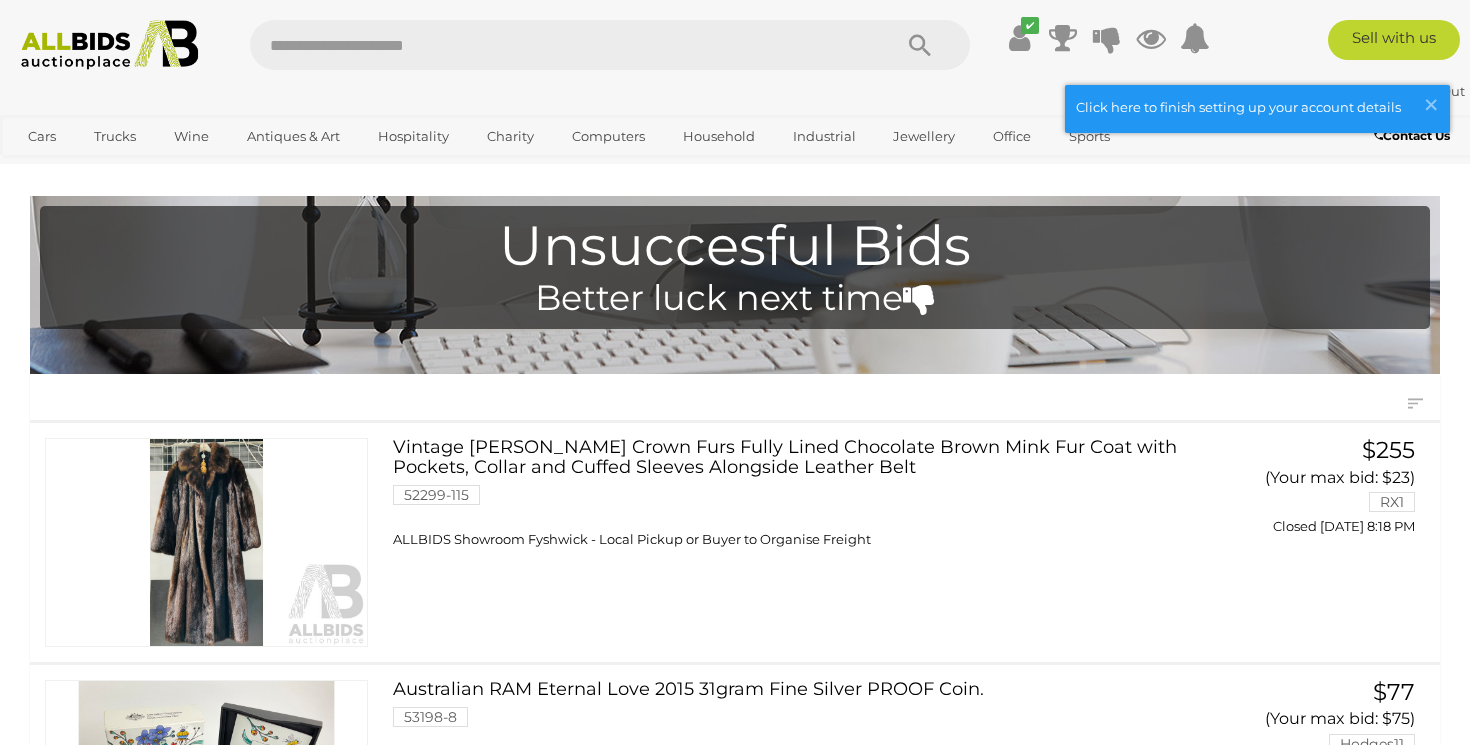 click at bounding box center (560, 45) 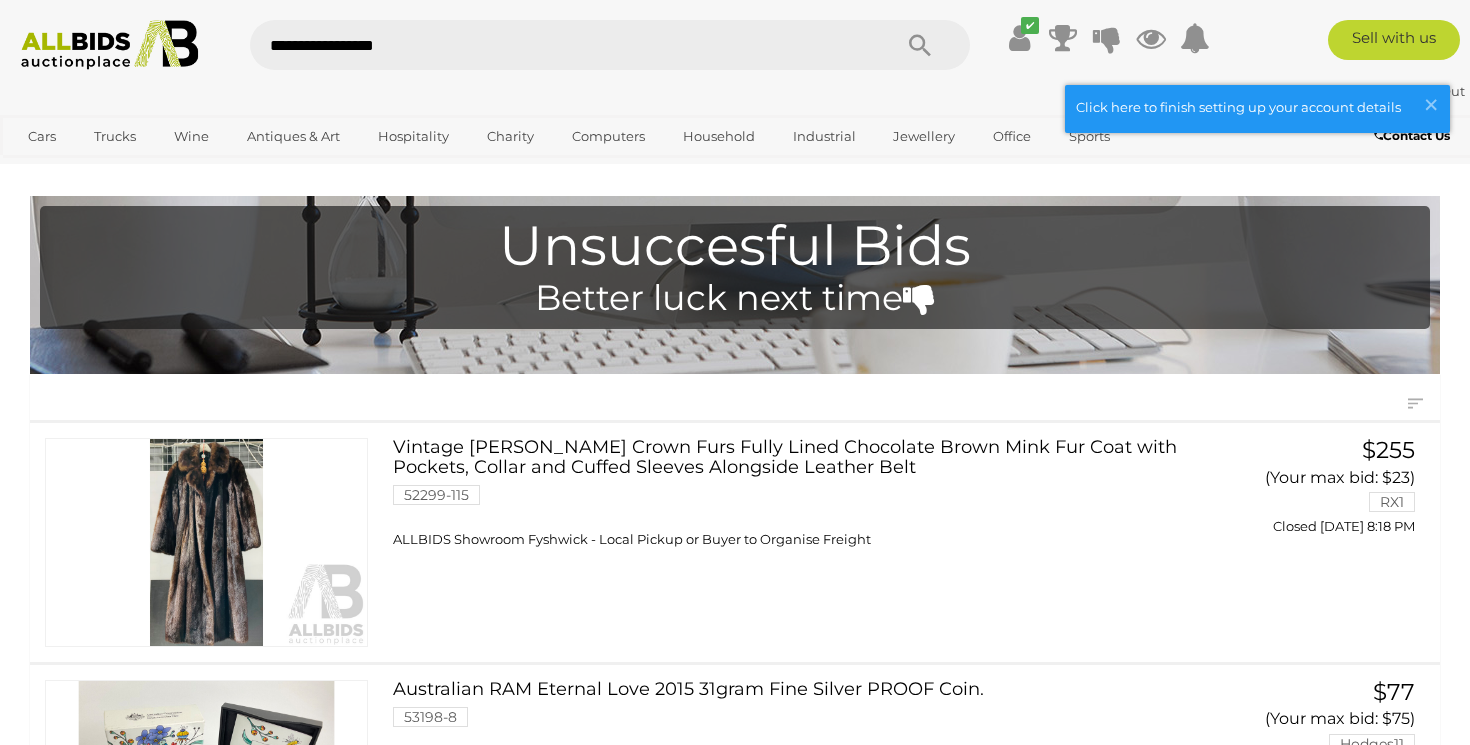 type on "**********" 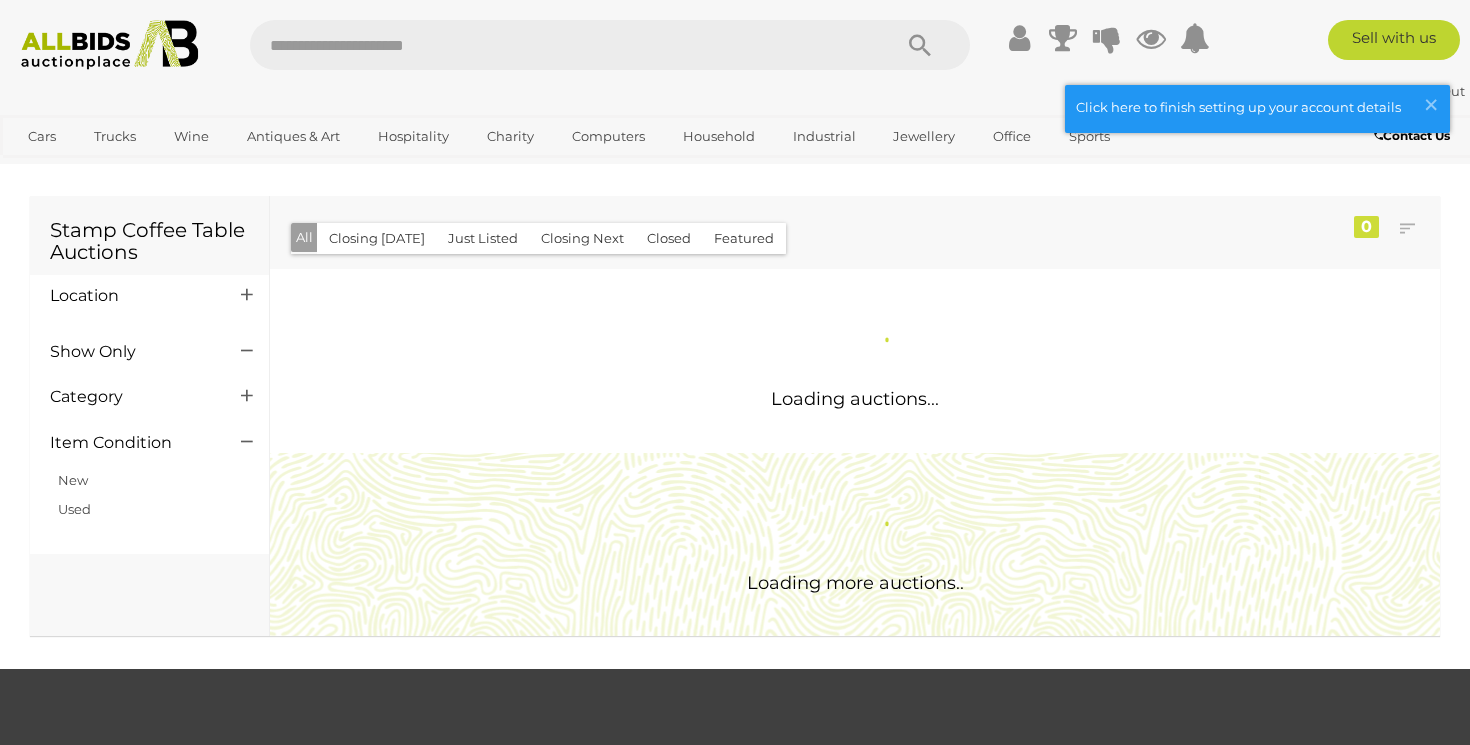 scroll, scrollTop: 0, scrollLeft: 0, axis: both 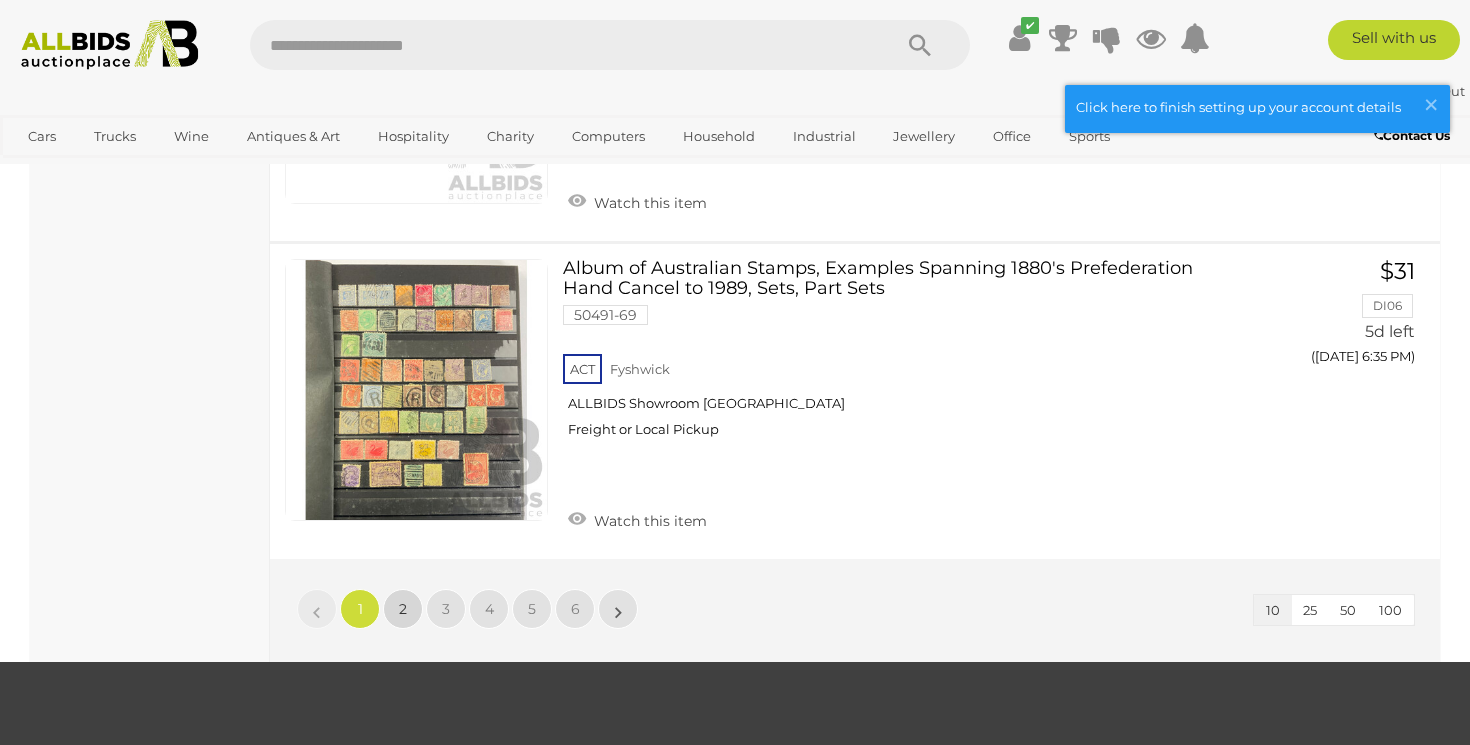 click on "2" at bounding box center (403, 609) 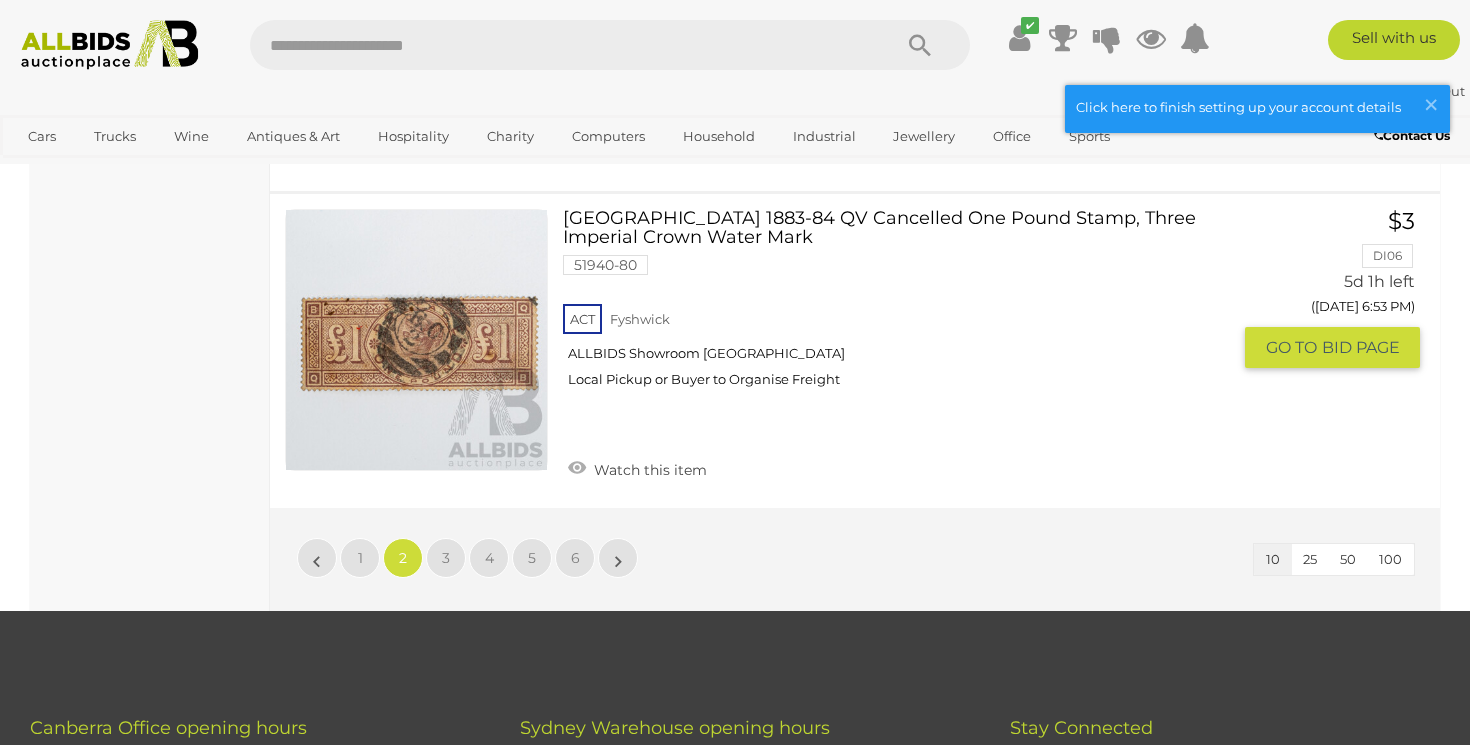 scroll, scrollTop: 3047, scrollLeft: 0, axis: vertical 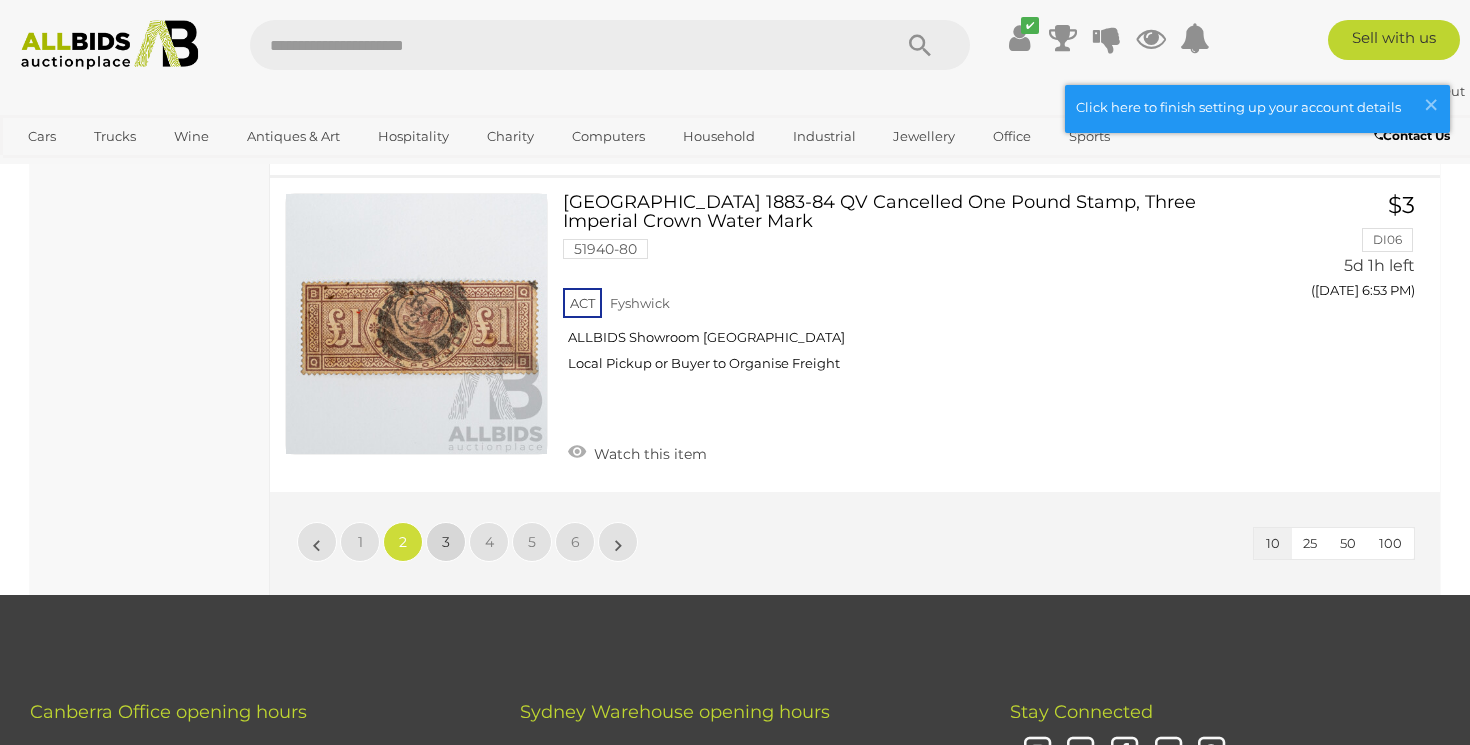 click on "3" at bounding box center (446, 542) 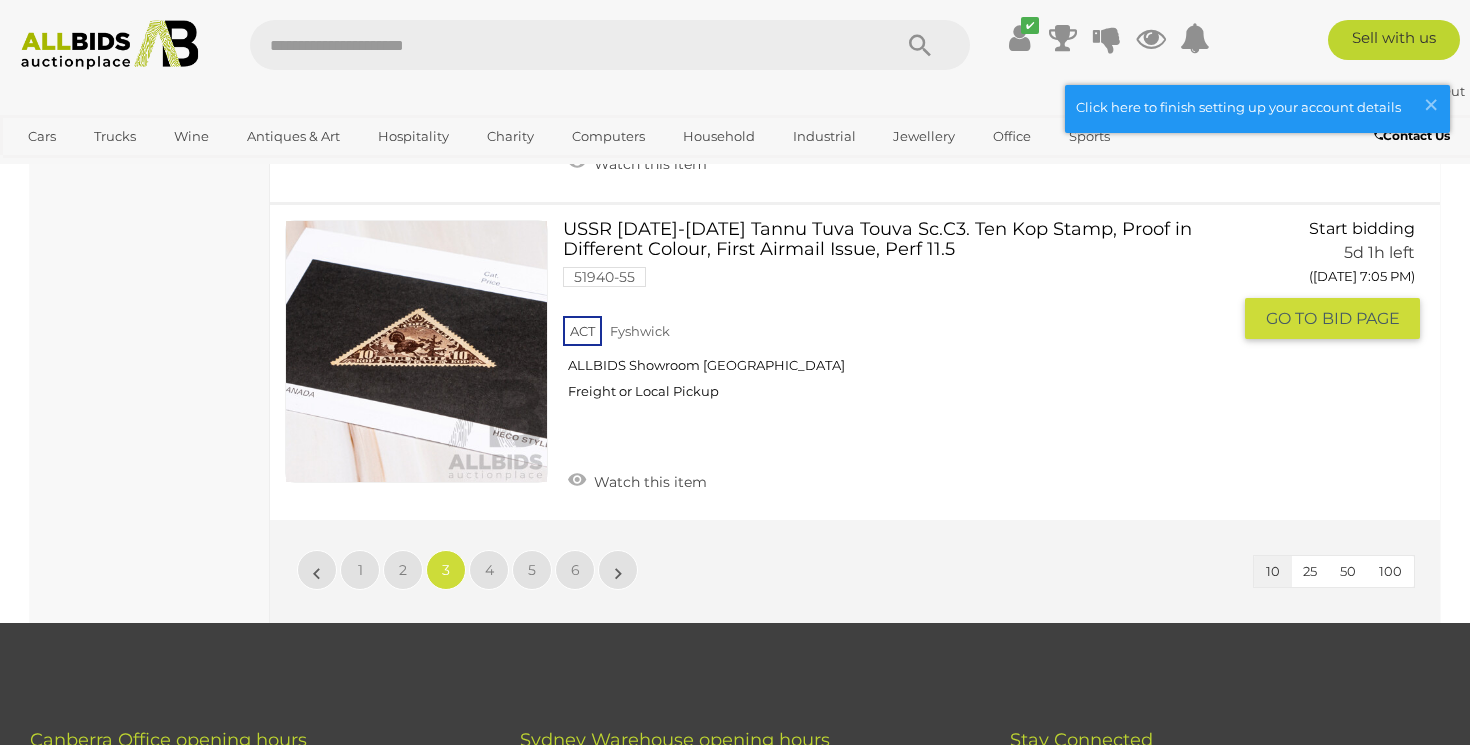 scroll, scrollTop: 2941, scrollLeft: 0, axis: vertical 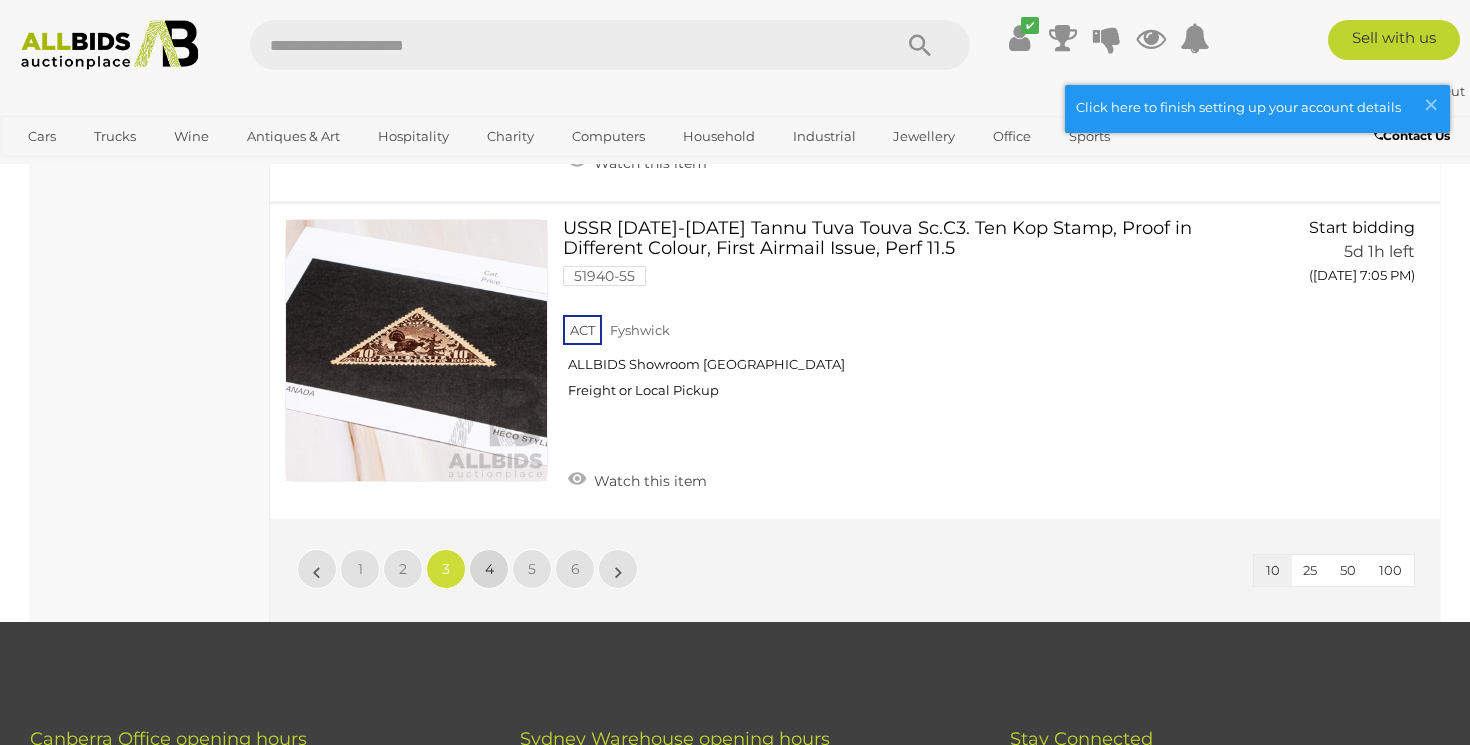 click on "4" at bounding box center (489, 569) 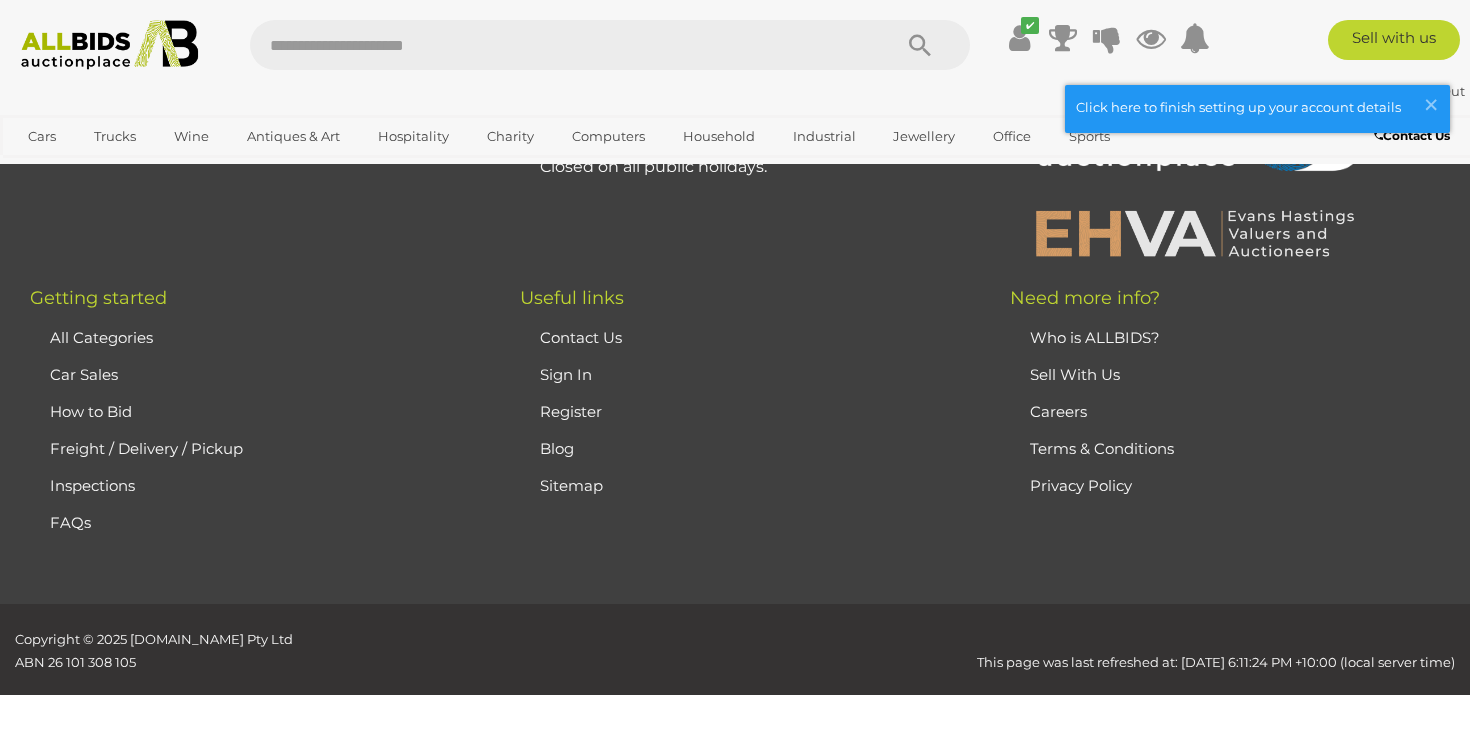 scroll, scrollTop: 0, scrollLeft: 0, axis: both 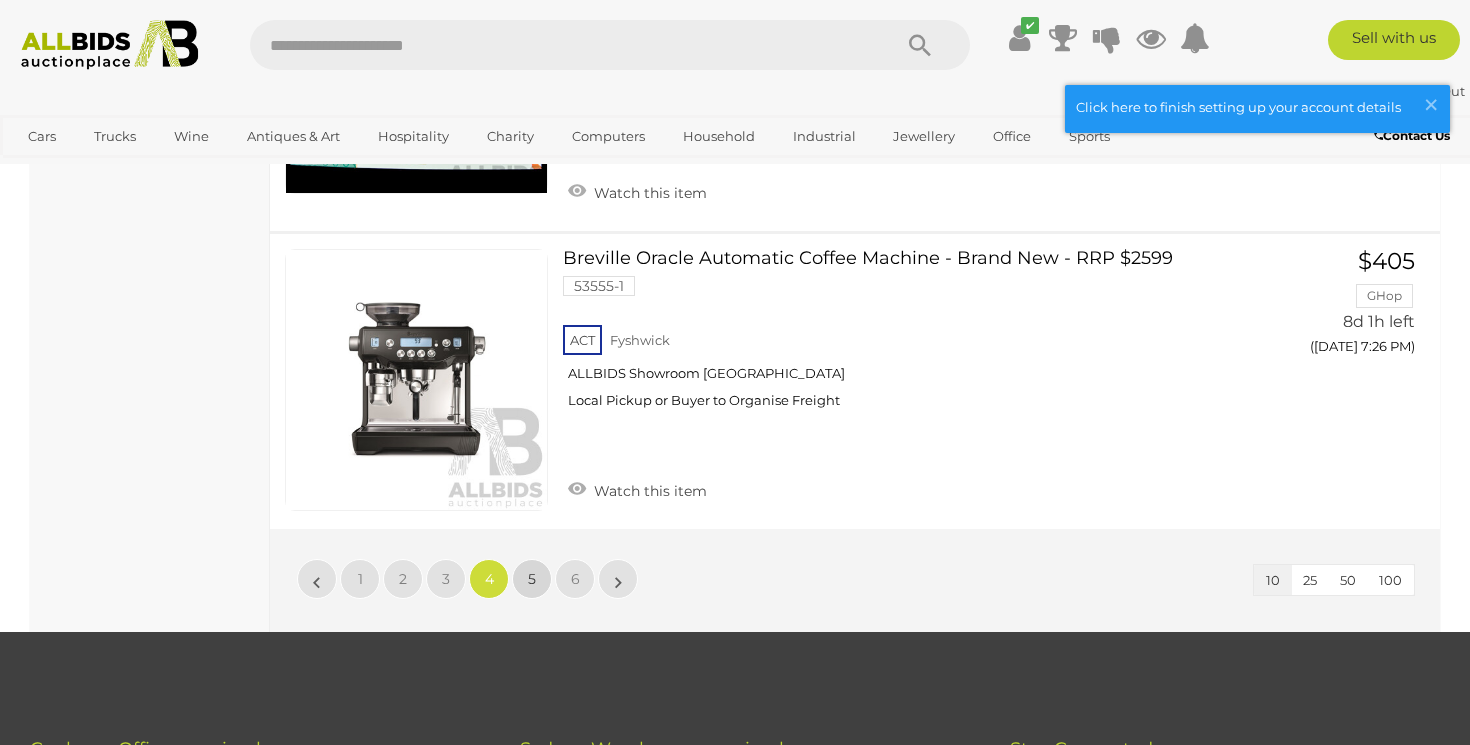 click on "5" at bounding box center [532, 579] 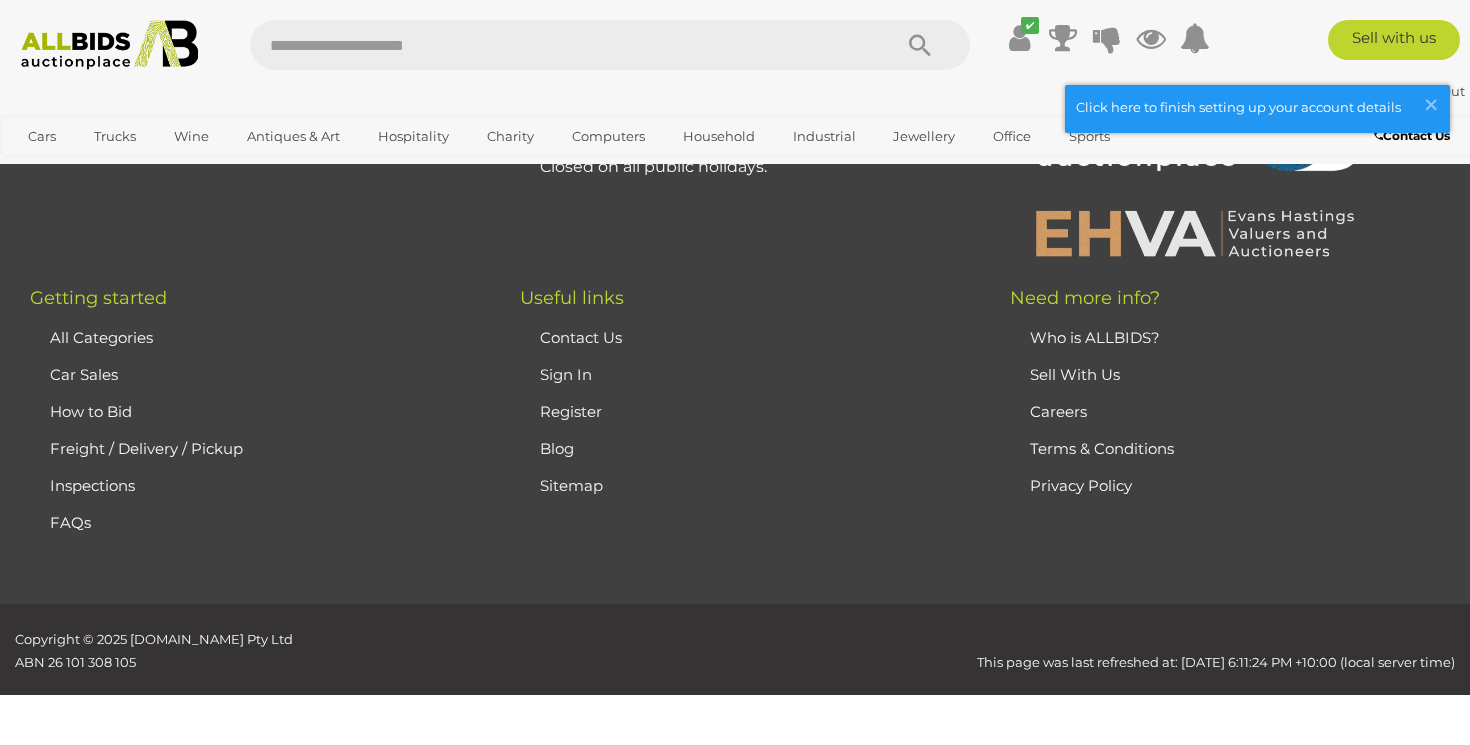 scroll, scrollTop: 0, scrollLeft: 0, axis: both 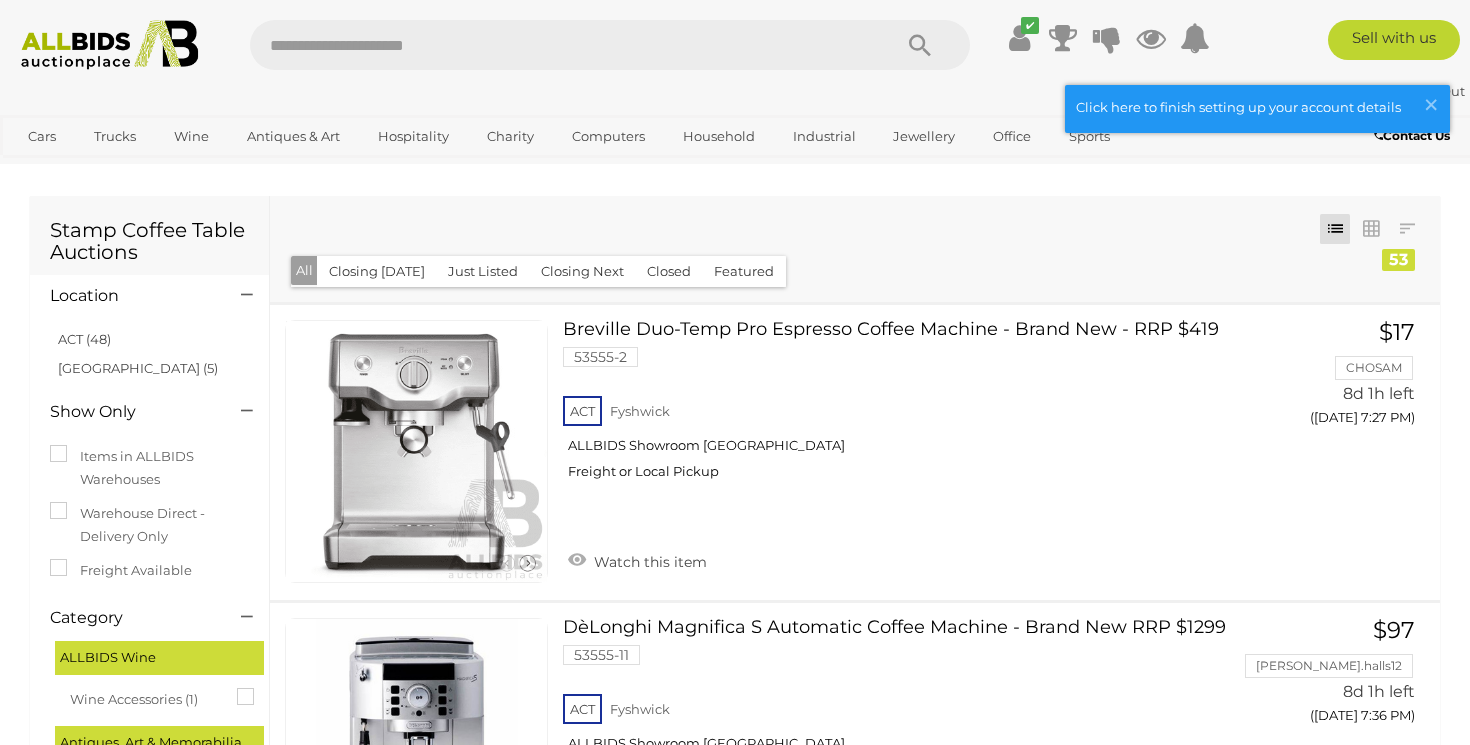click at bounding box center [560, 45] 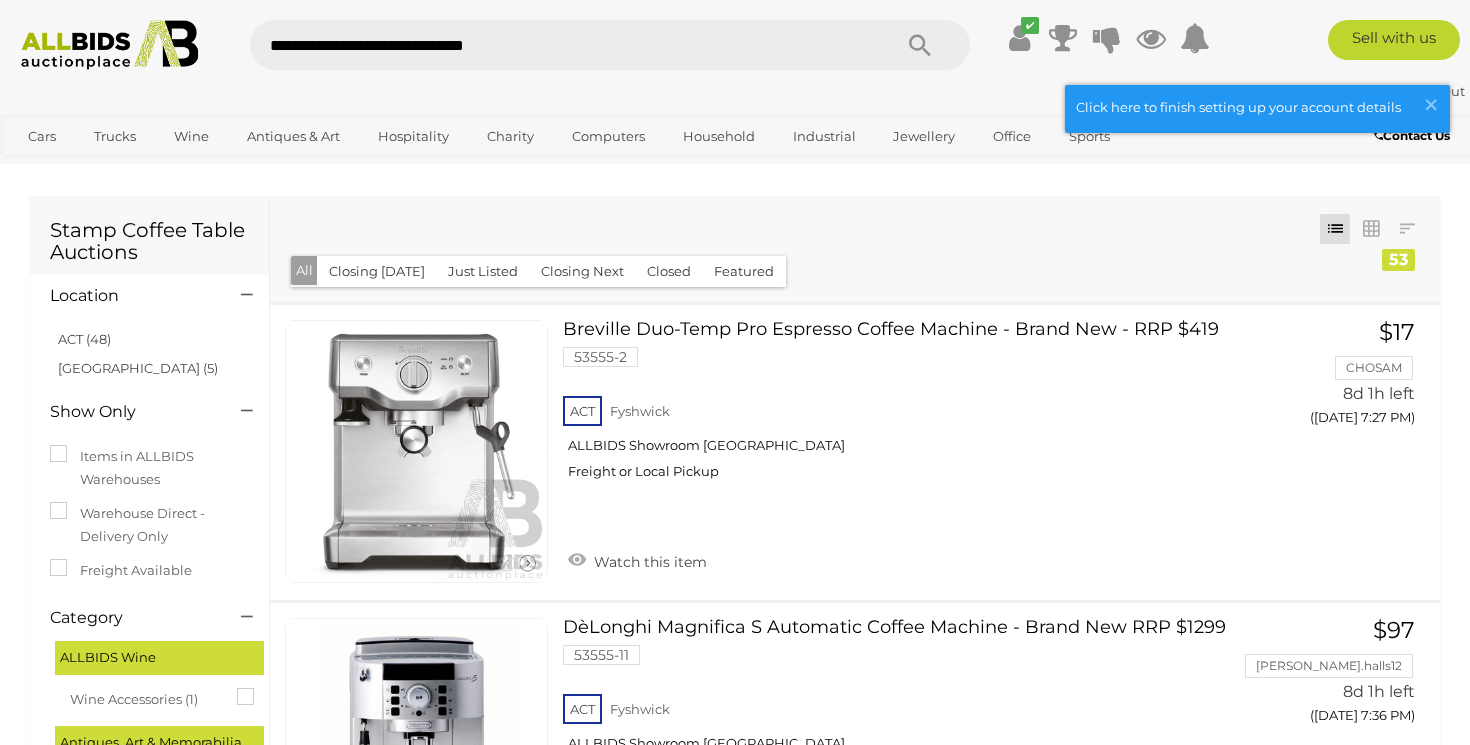 type on "**********" 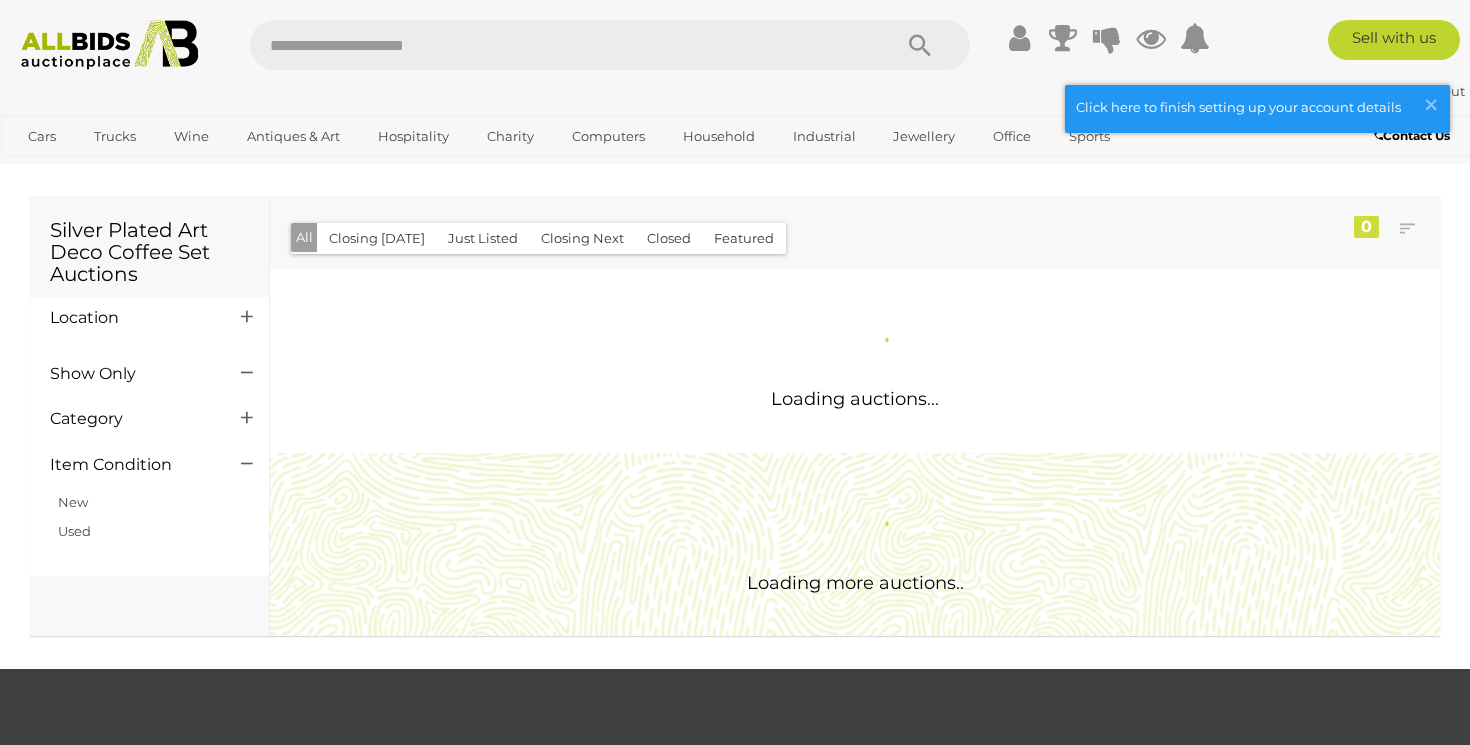 scroll, scrollTop: 0, scrollLeft: 0, axis: both 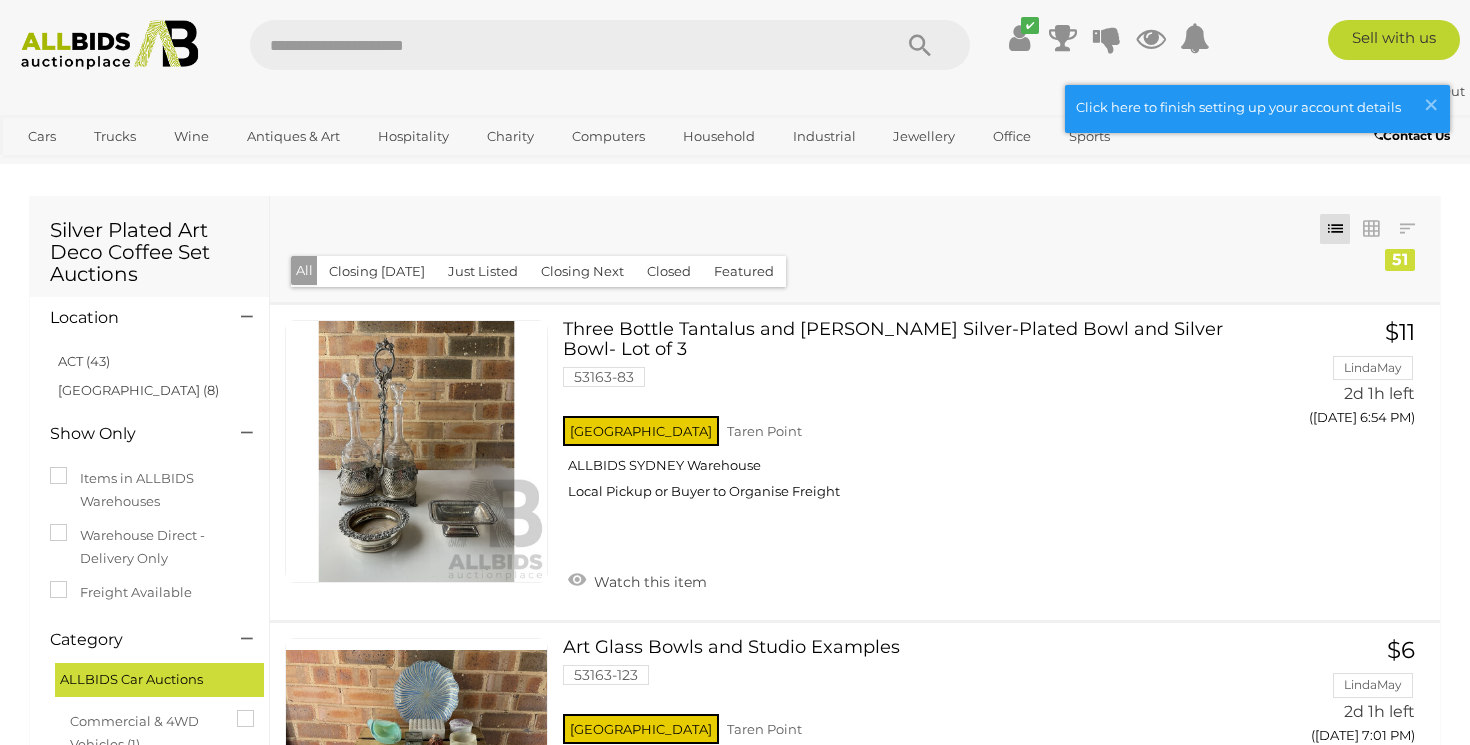 click at bounding box center (560, 45) 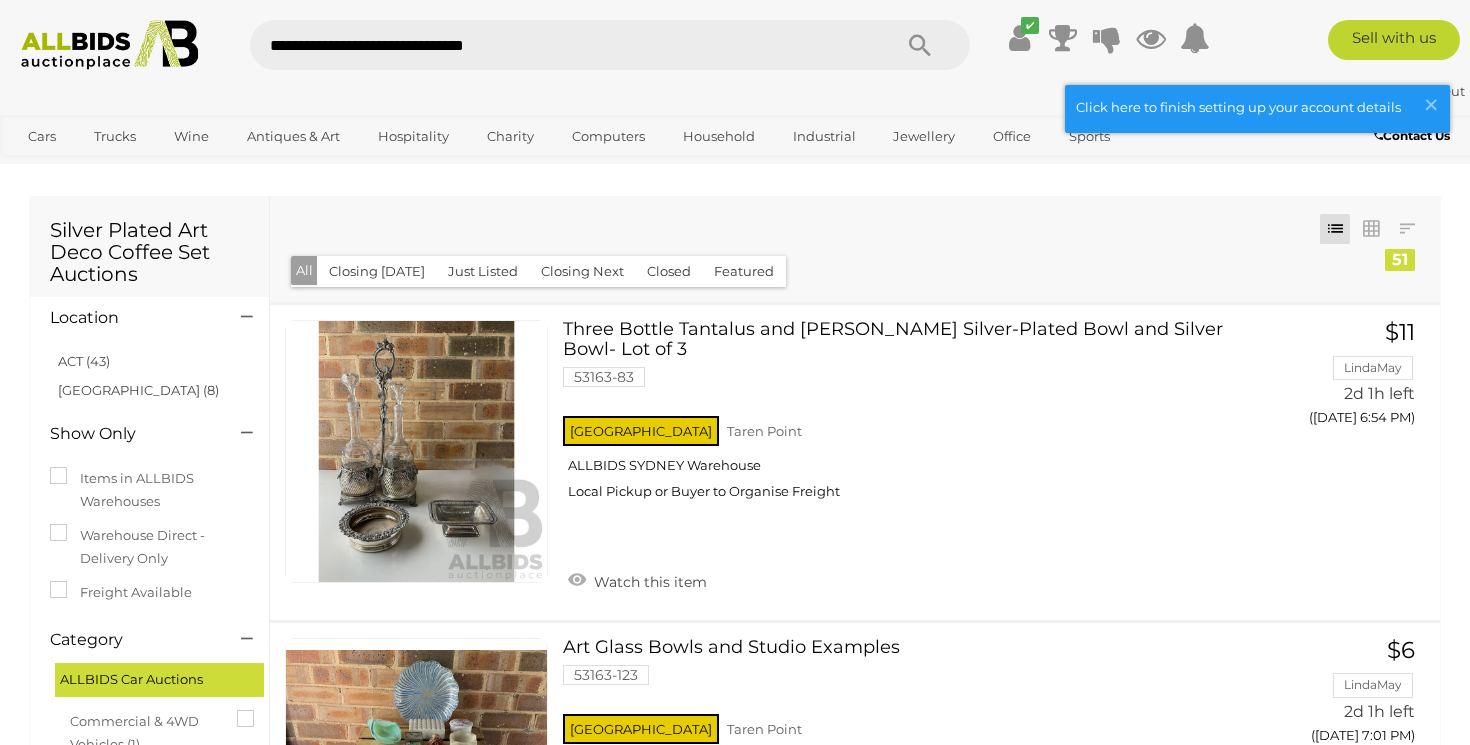 type on "**********" 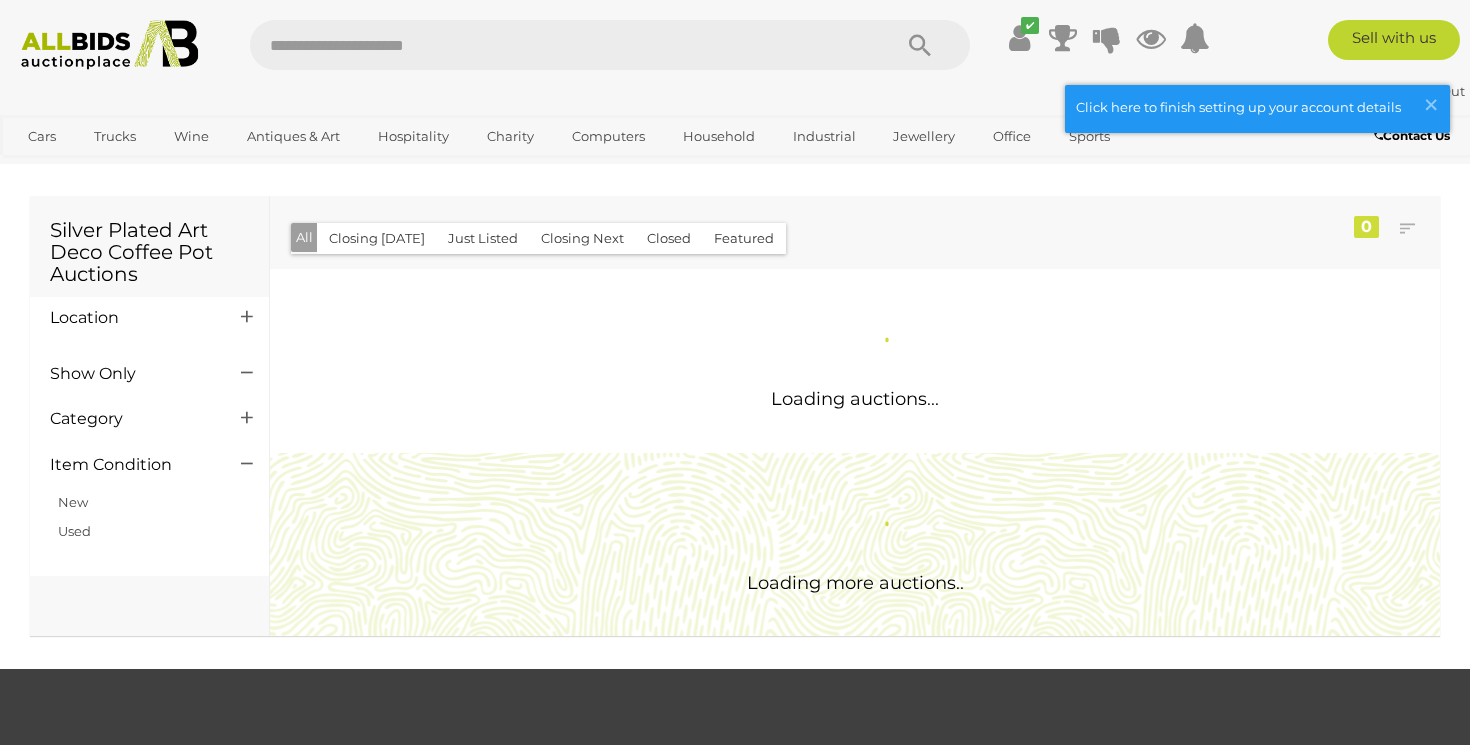 scroll, scrollTop: 0, scrollLeft: 0, axis: both 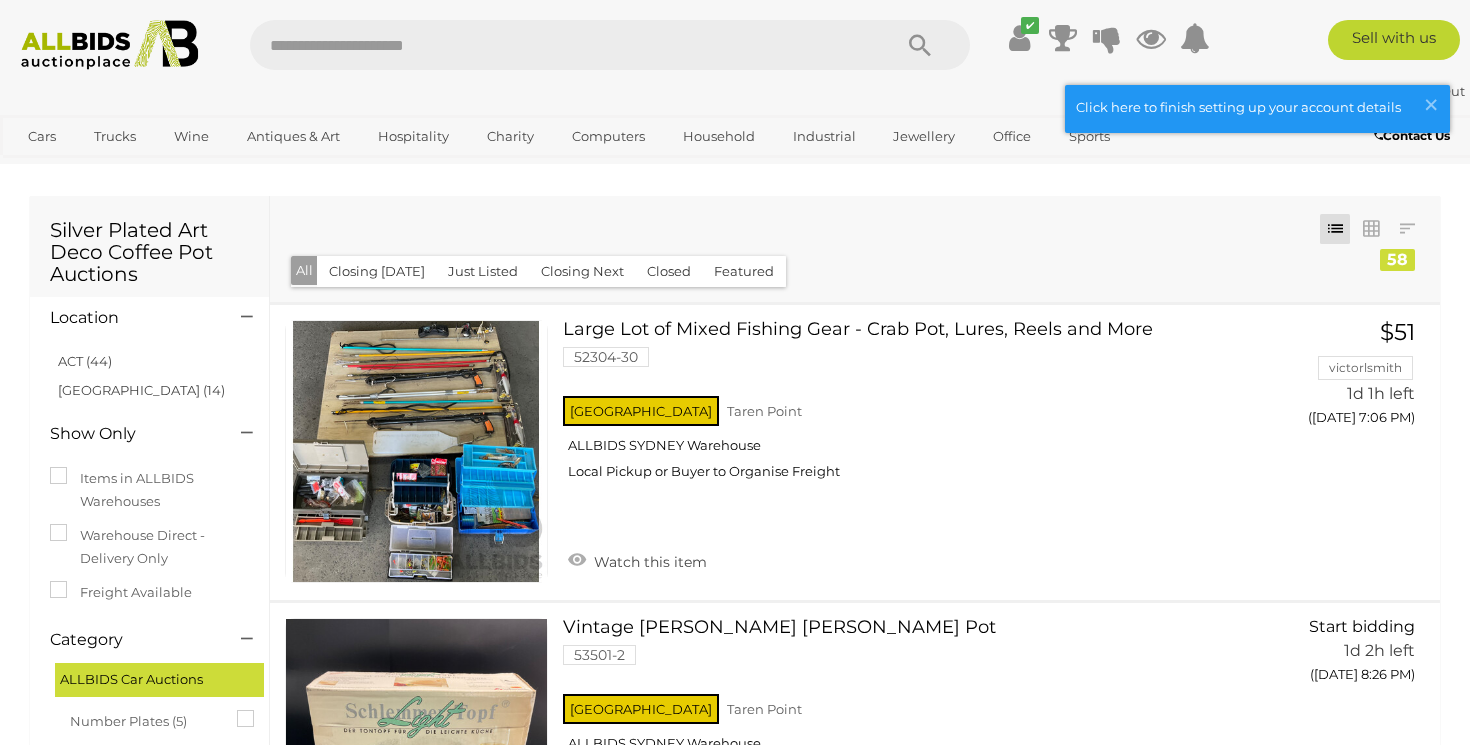 click at bounding box center (560, 45) 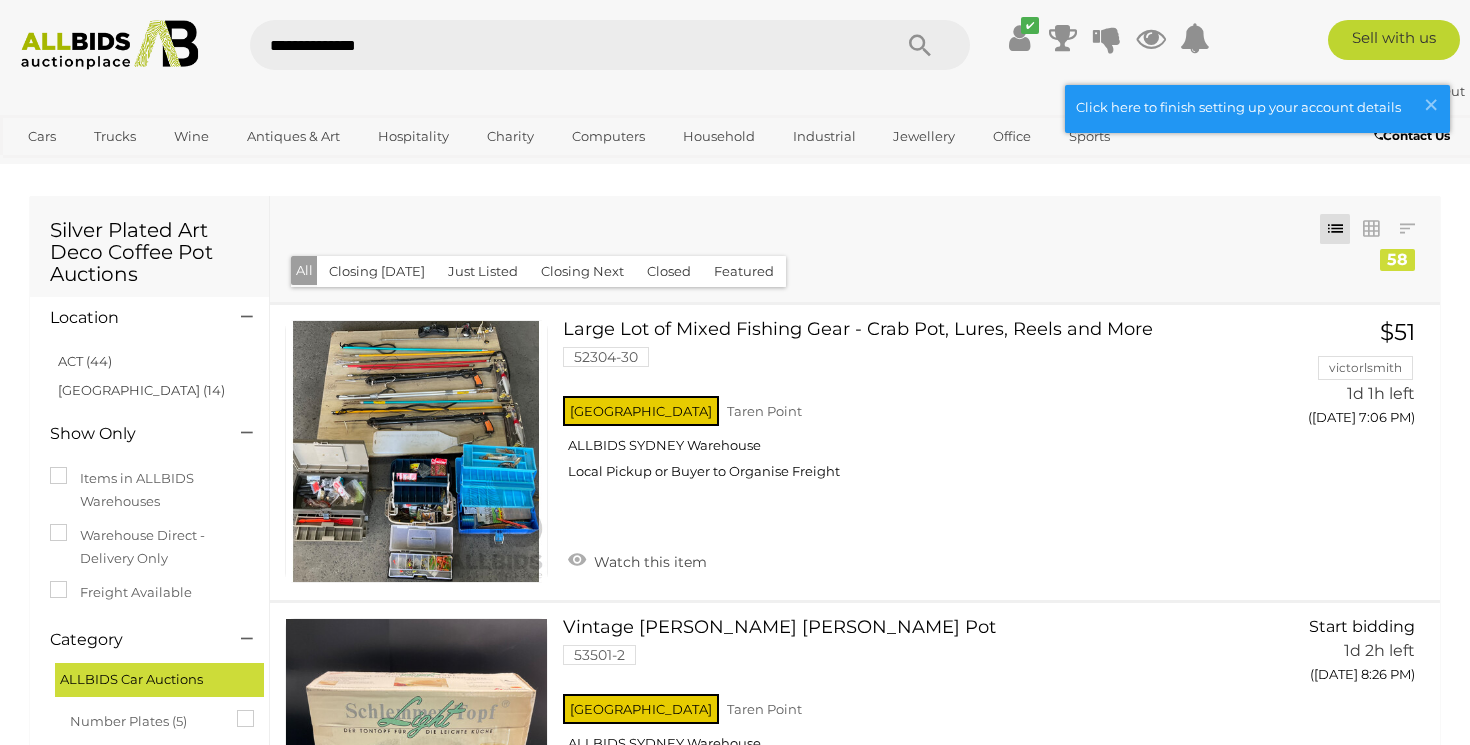 type on "**********" 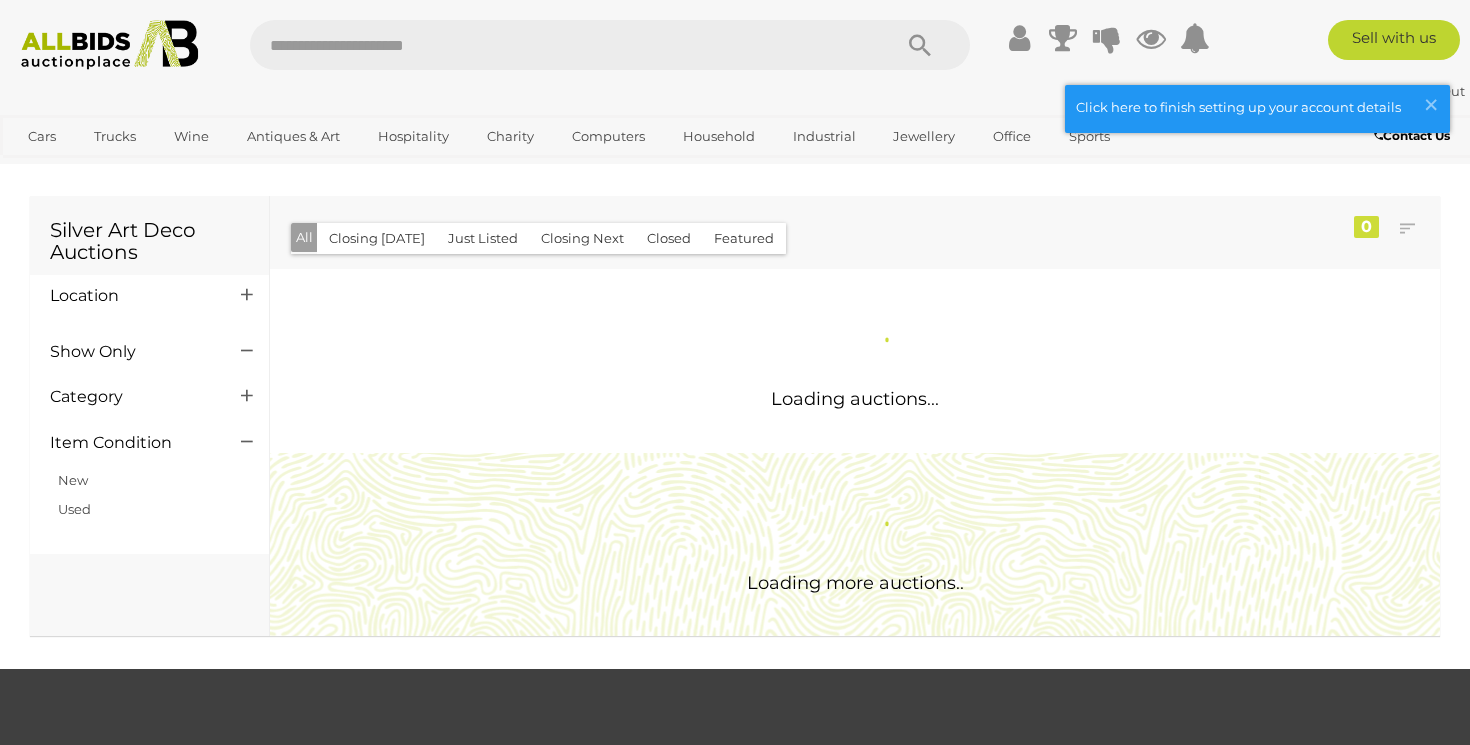 scroll, scrollTop: 0, scrollLeft: 0, axis: both 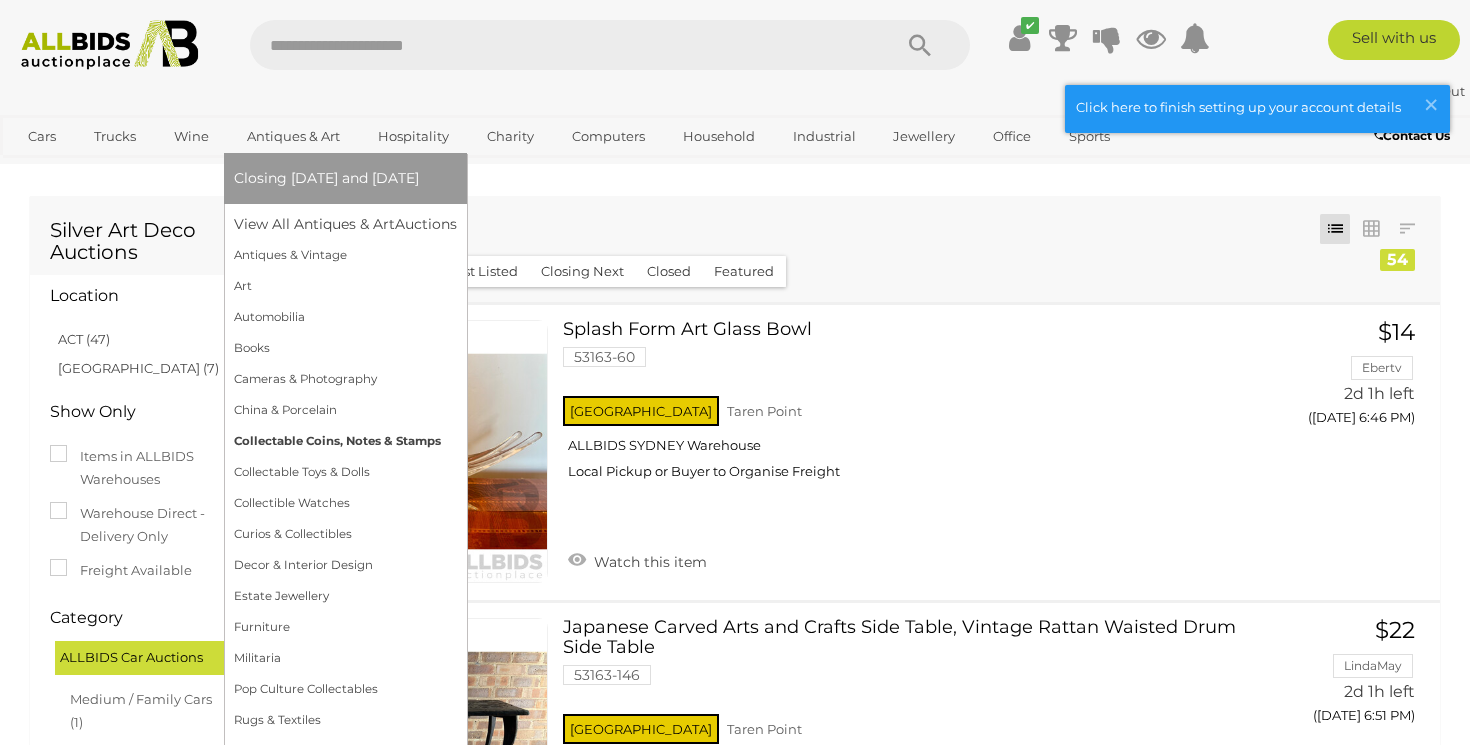 click on "Collectable Coins, Notes & Stamps" at bounding box center [345, 441] 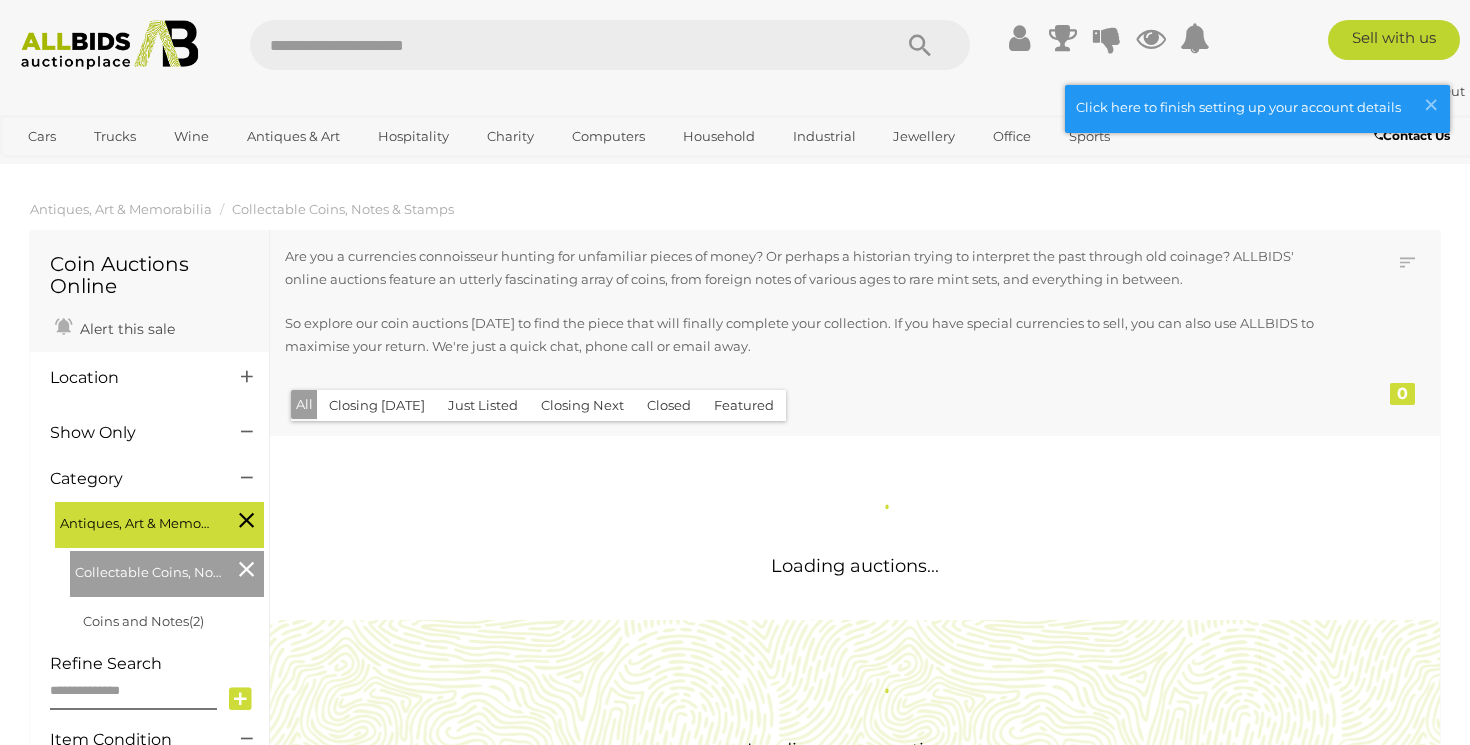 scroll, scrollTop: 0, scrollLeft: 0, axis: both 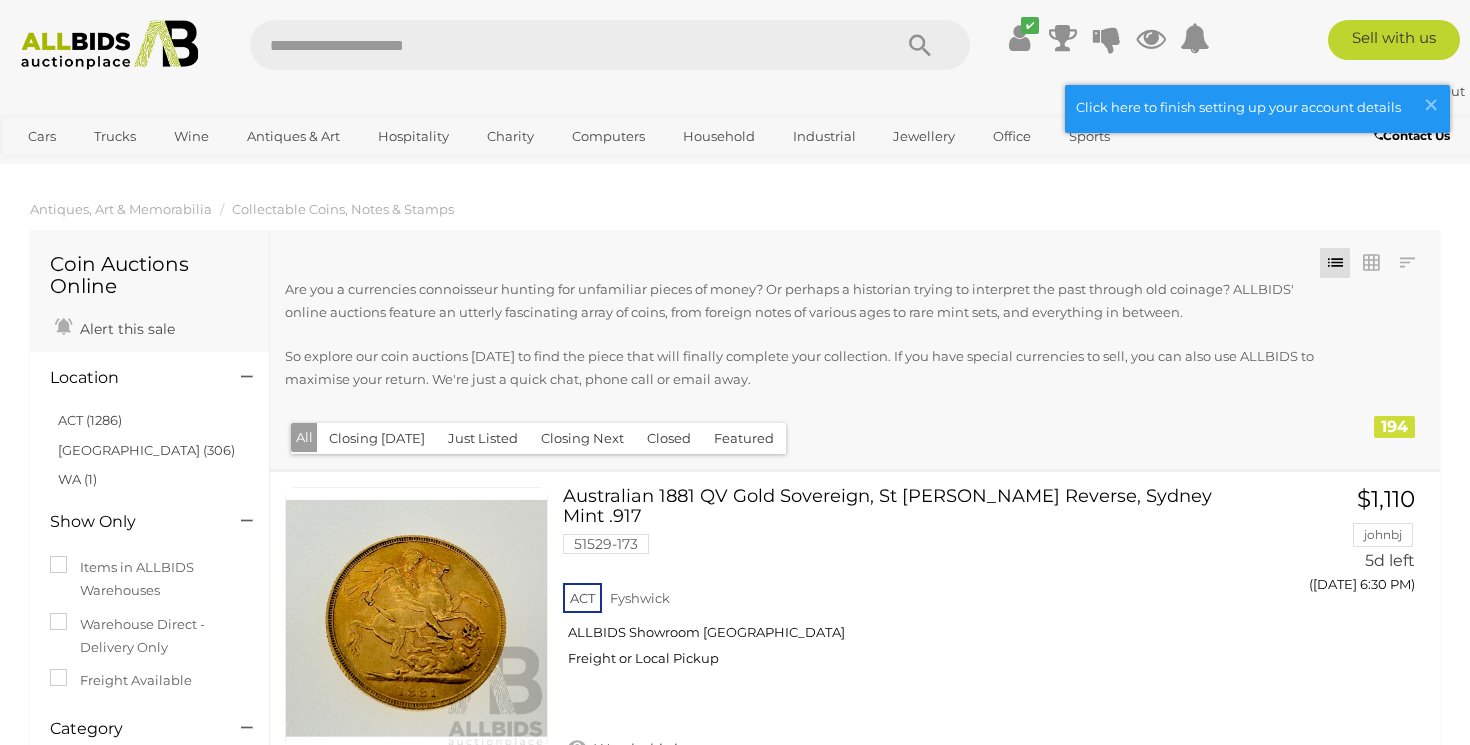 click at bounding box center (560, 45) 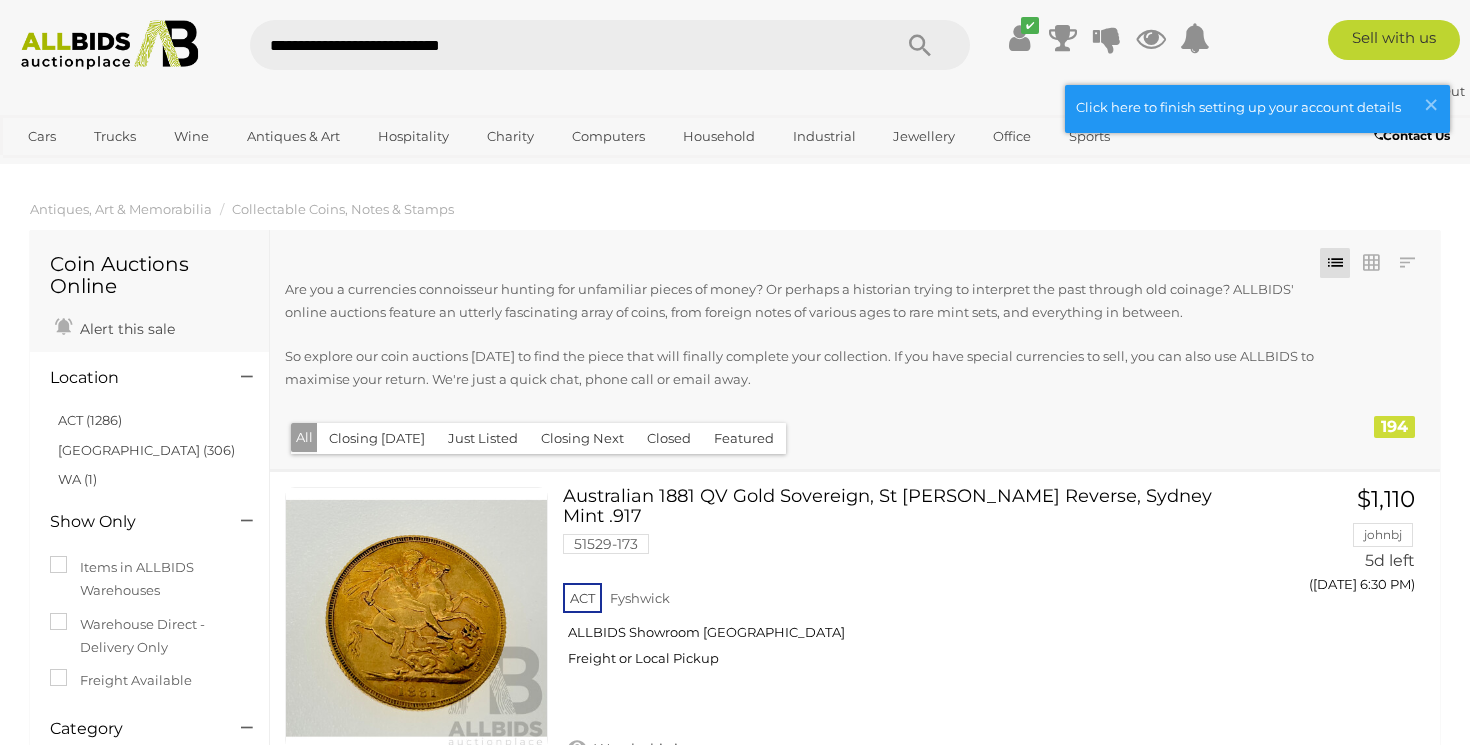 type on "**********" 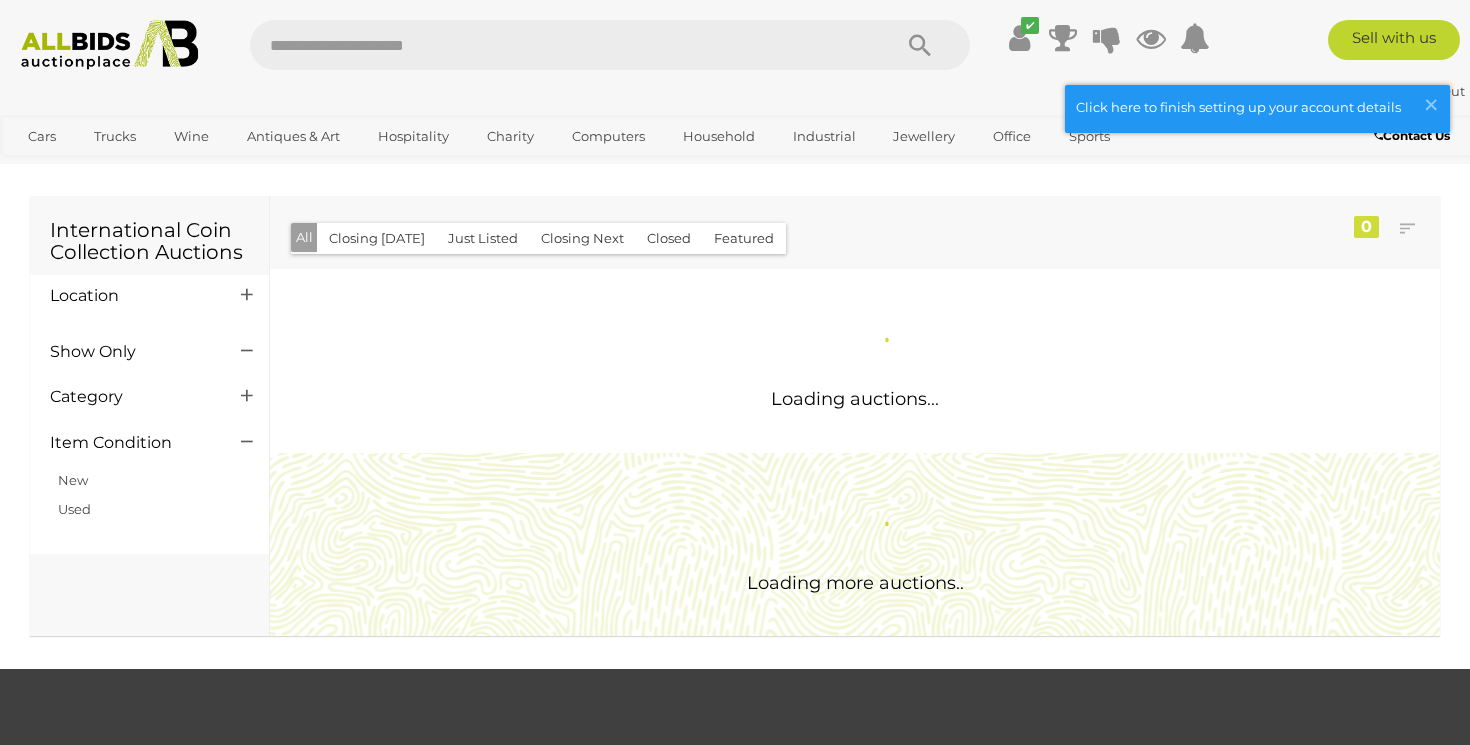 scroll, scrollTop: 0, scrollLeft: 0, axis: both 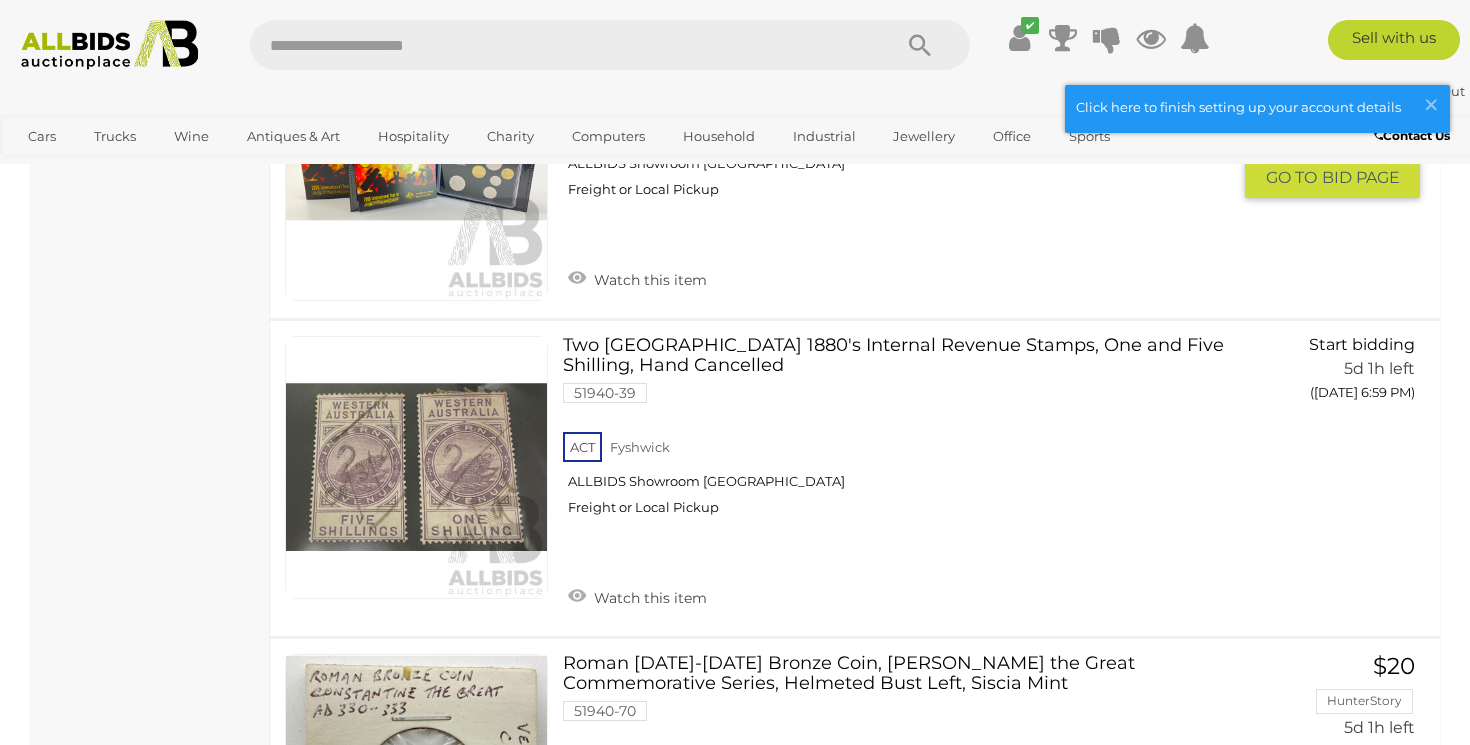 click on "ACT
[GEOGRAPHIC_DATA]
ALLBIDS Showroom Fyshwick
Freight or Local Pickup" at bounding box center (897, 161) 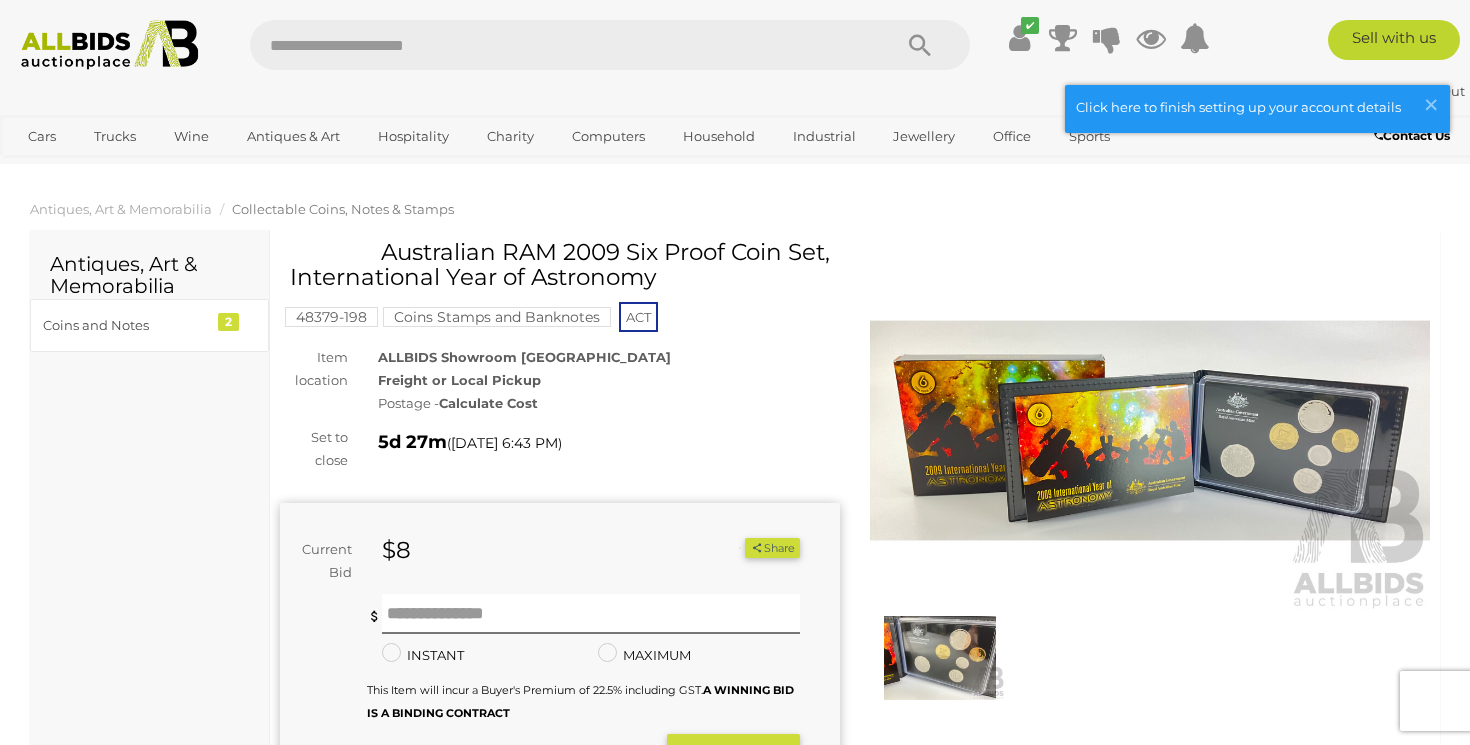 scroll, scrollTop: 0, scrollLeft: 0, axis: both 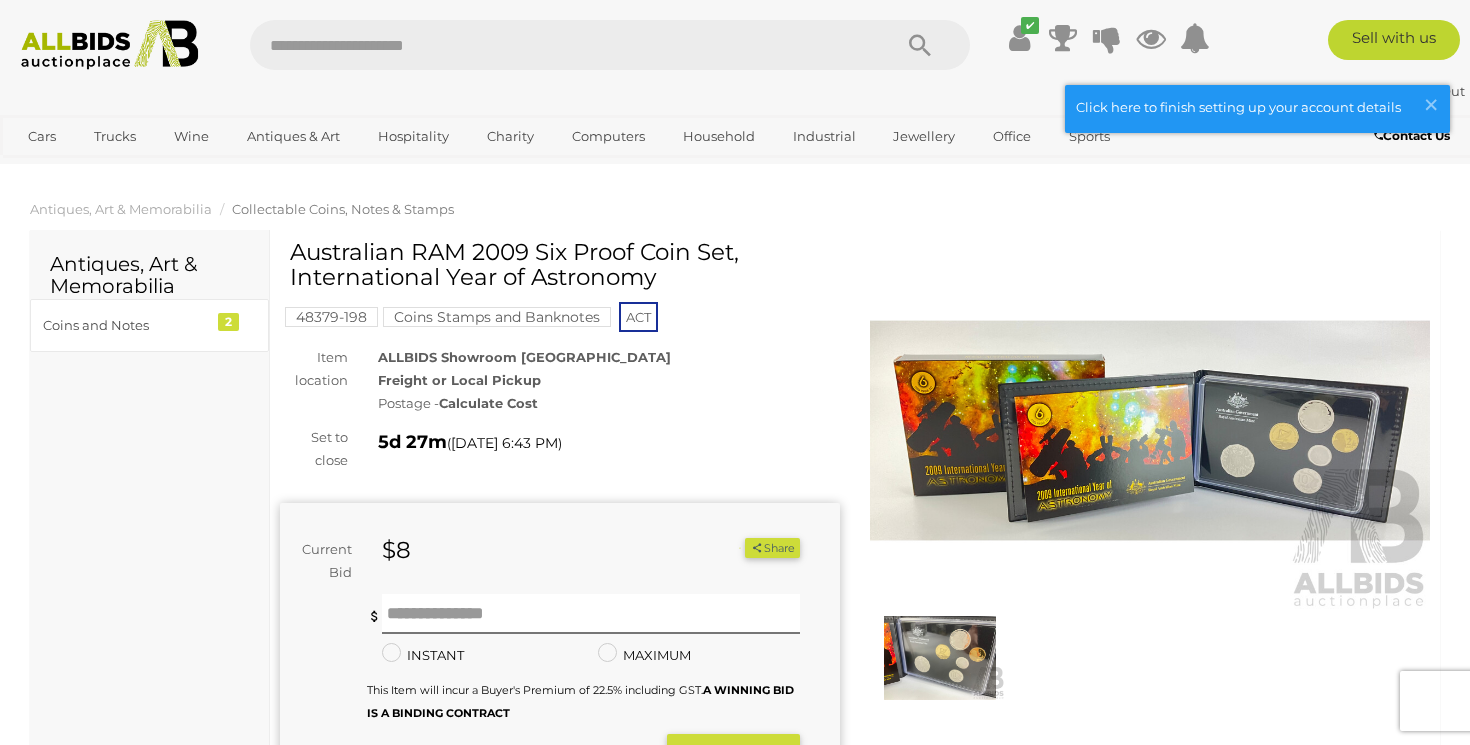 click at bounding box center [560, 45] 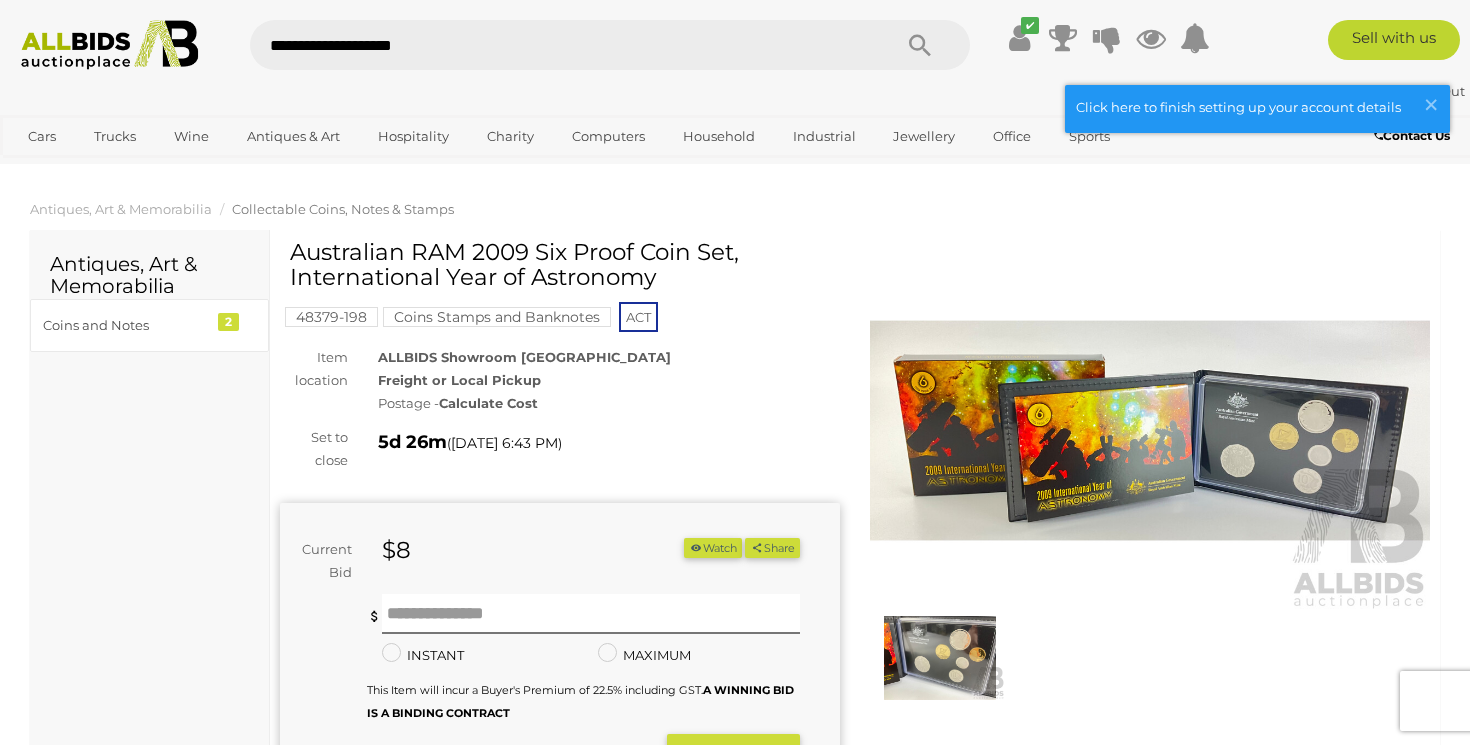 type on "**********" 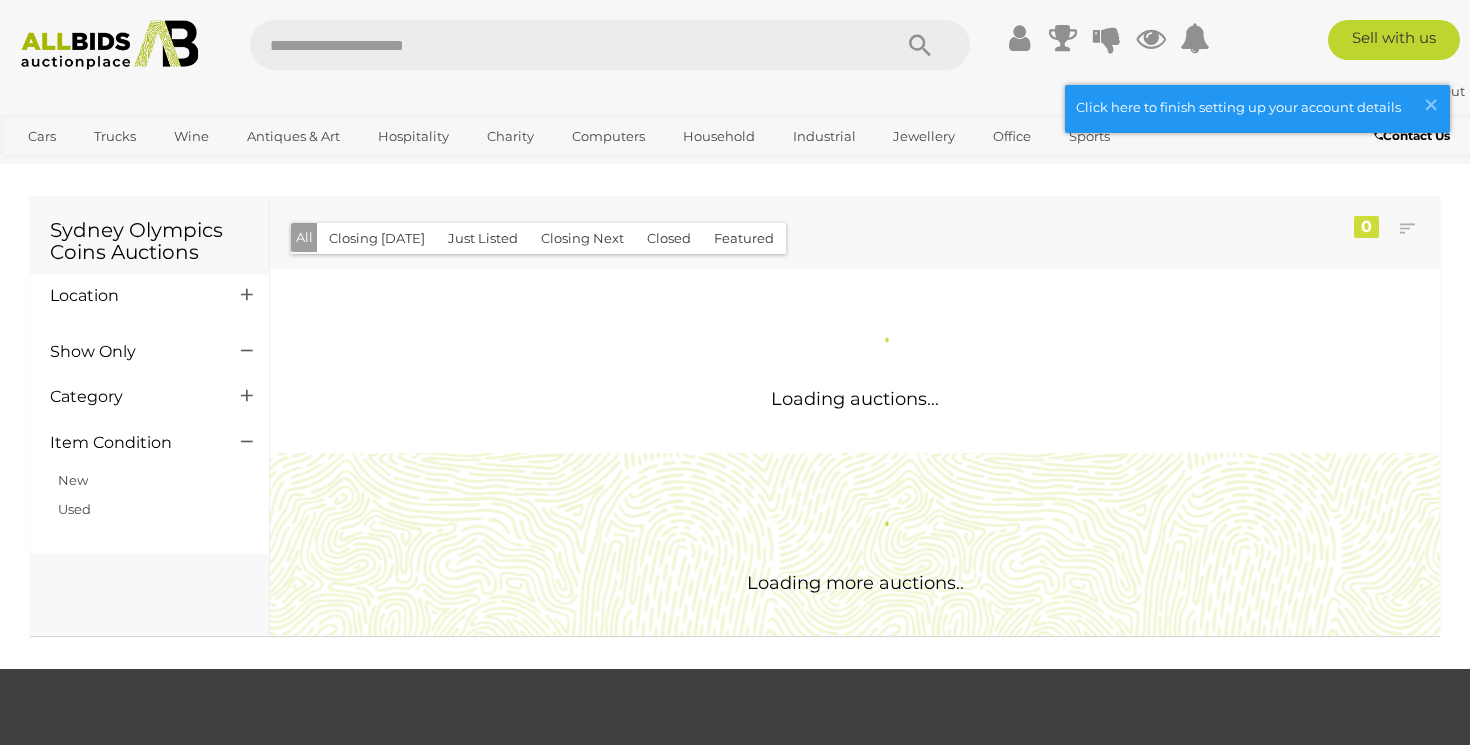 scroll, scrollTop: 0, scrollLeft: 0, axis: both 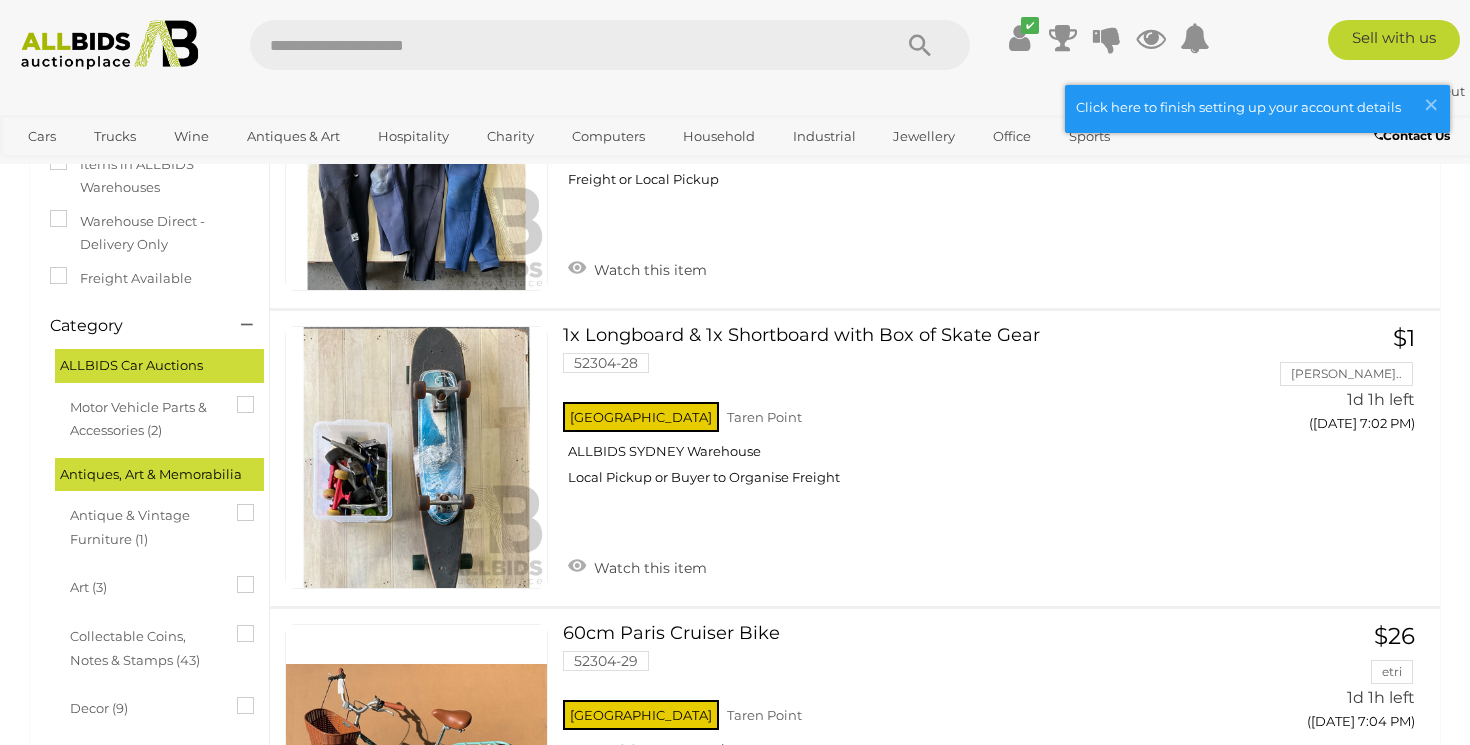 click at bounding box center (560, 45) 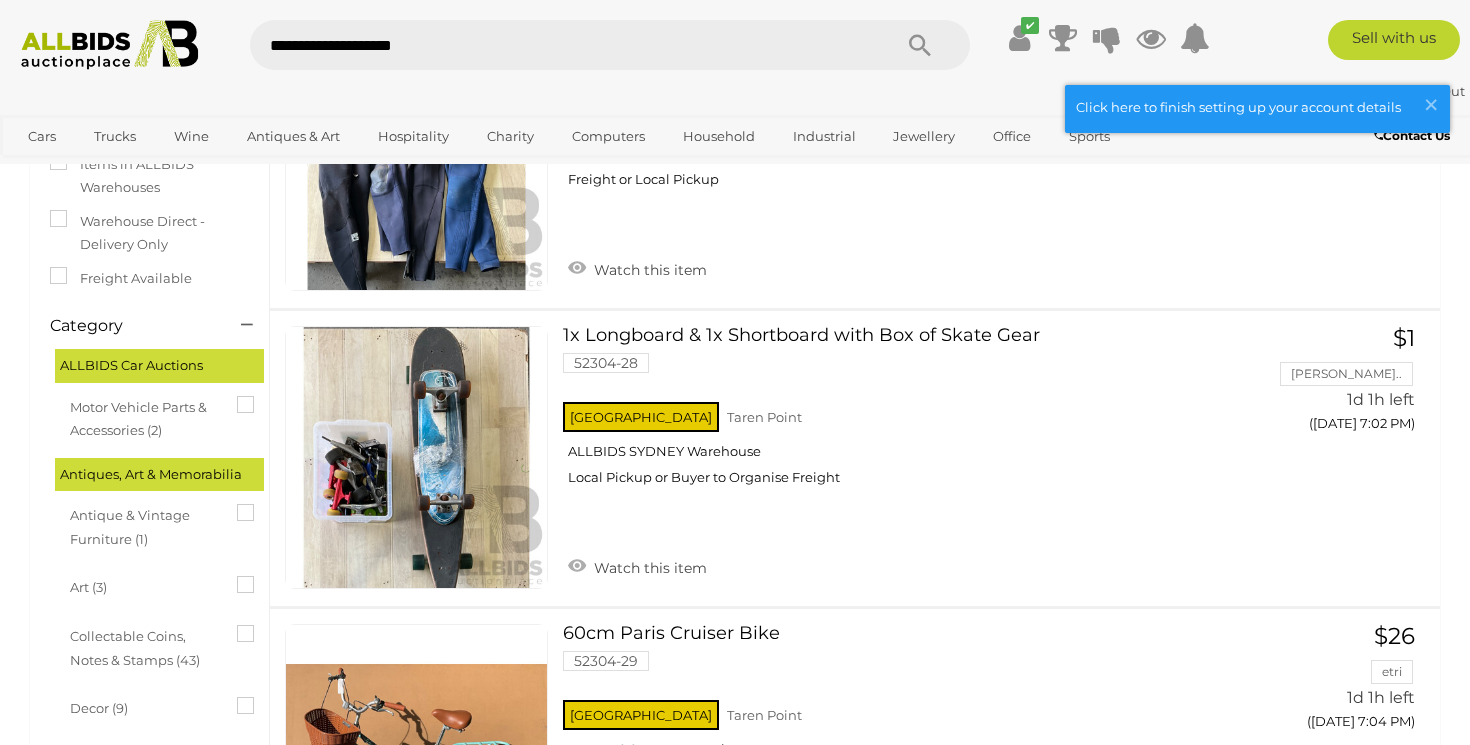 type on "**********" 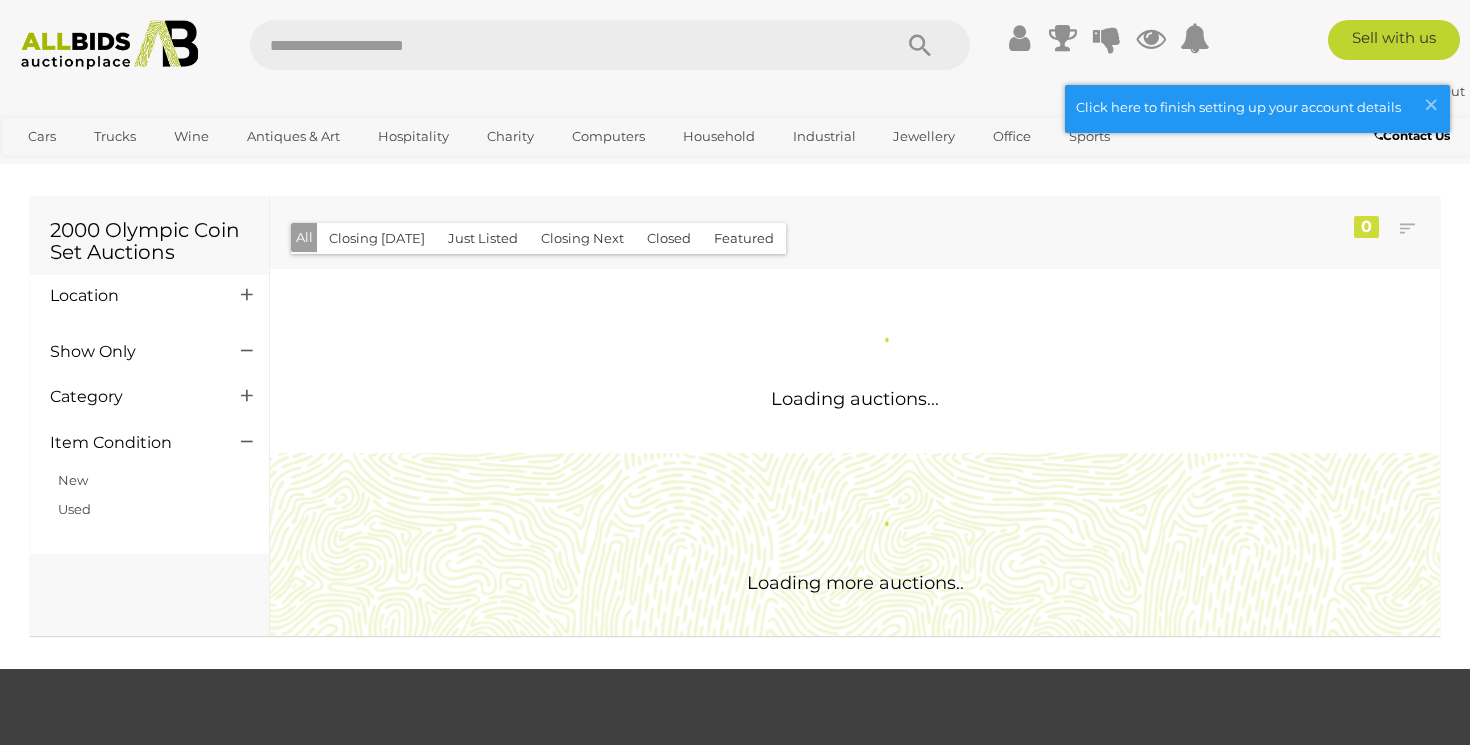 scroll, scrollTop: 0, scrollLeft: 0, axis: both 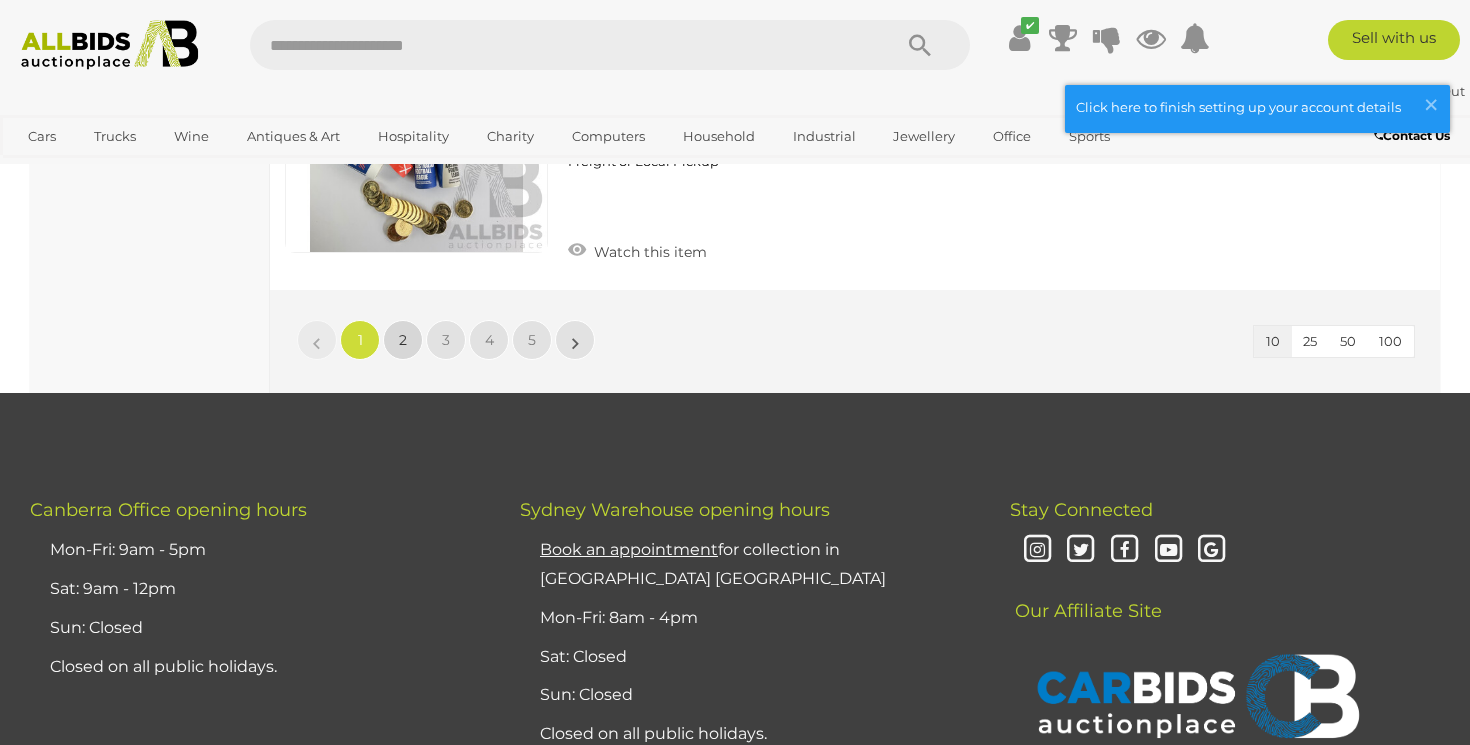 click on "2" at bounding box center [403, 340] 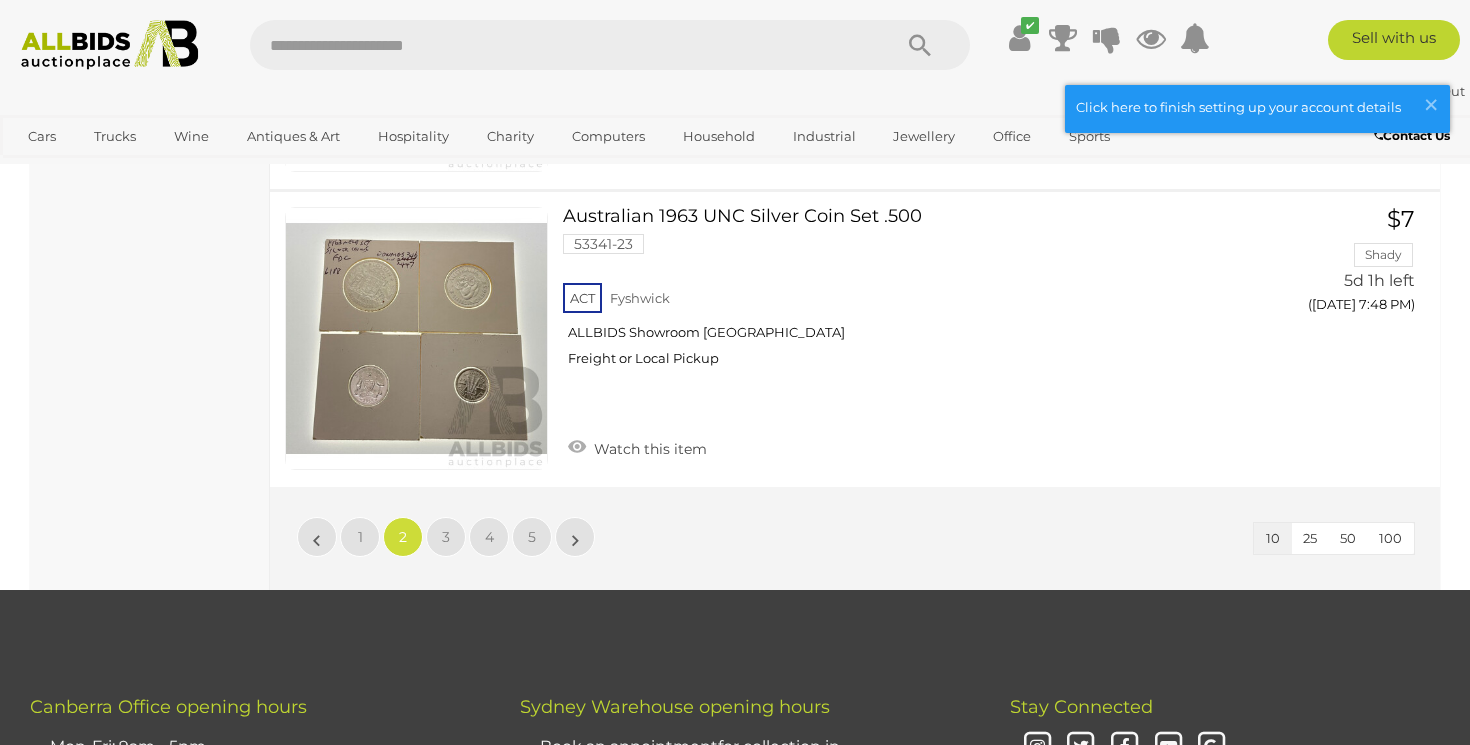 scroll, scrollTop: 2959, scrollLeft: 0, axis: vertical 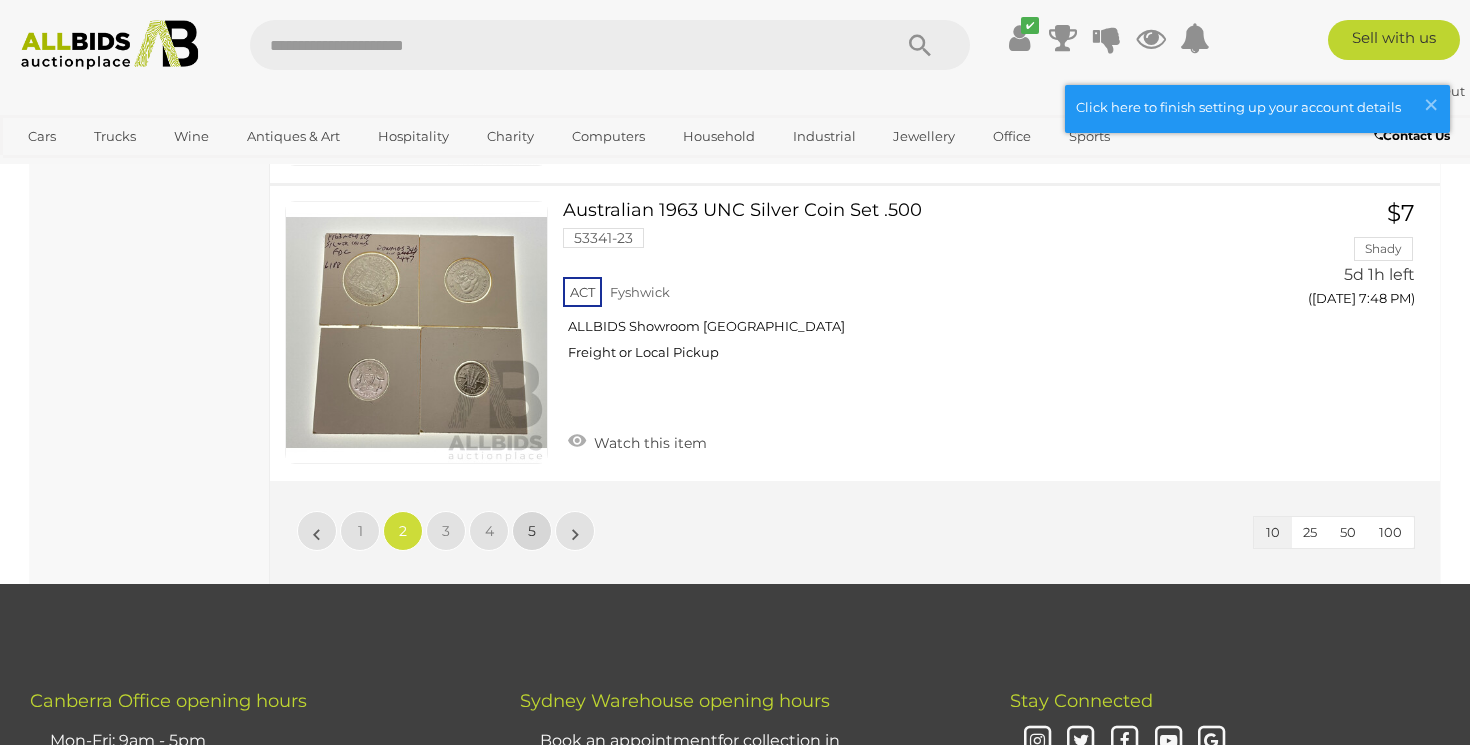 click on "5" at bounding box center (532, 531) 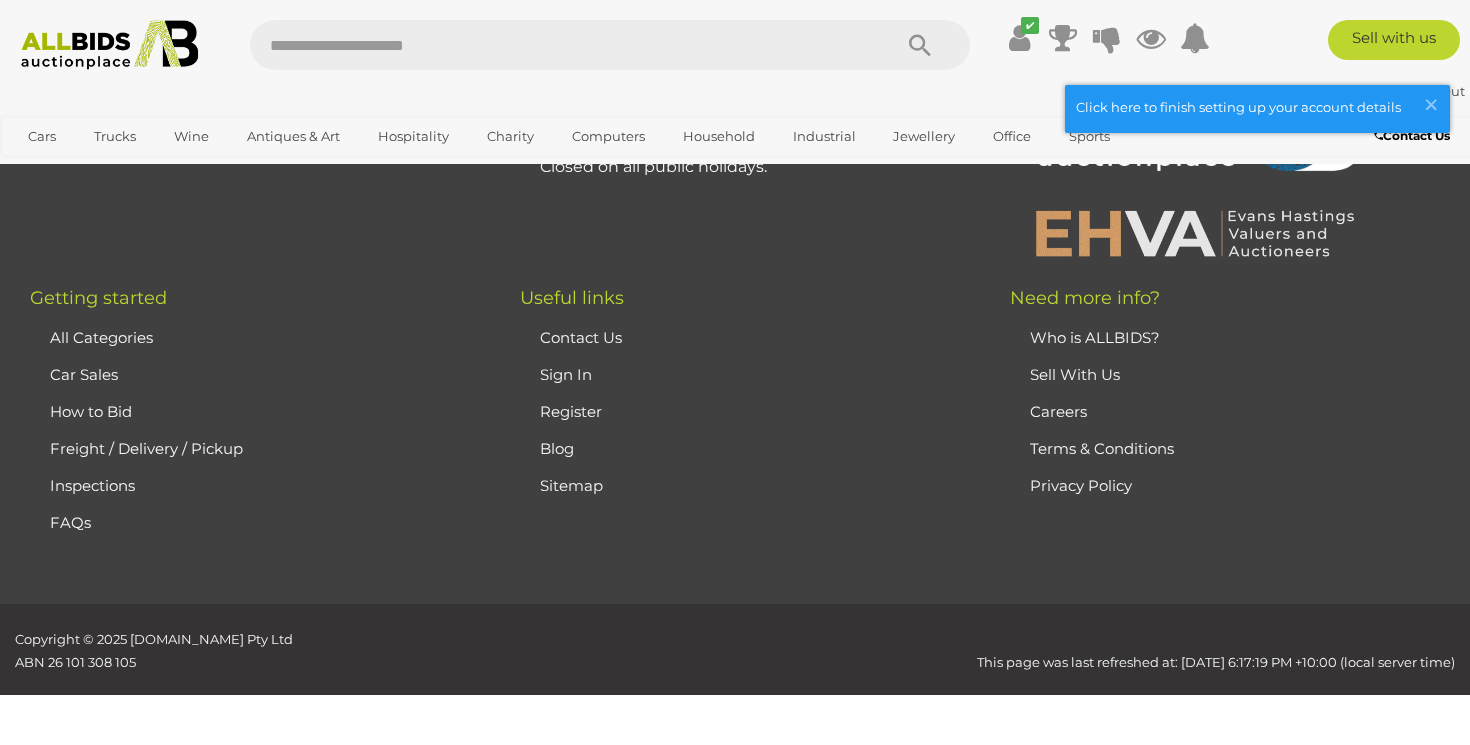 scroll, scrollTop: 0, scrollLeft: 0, axis: both 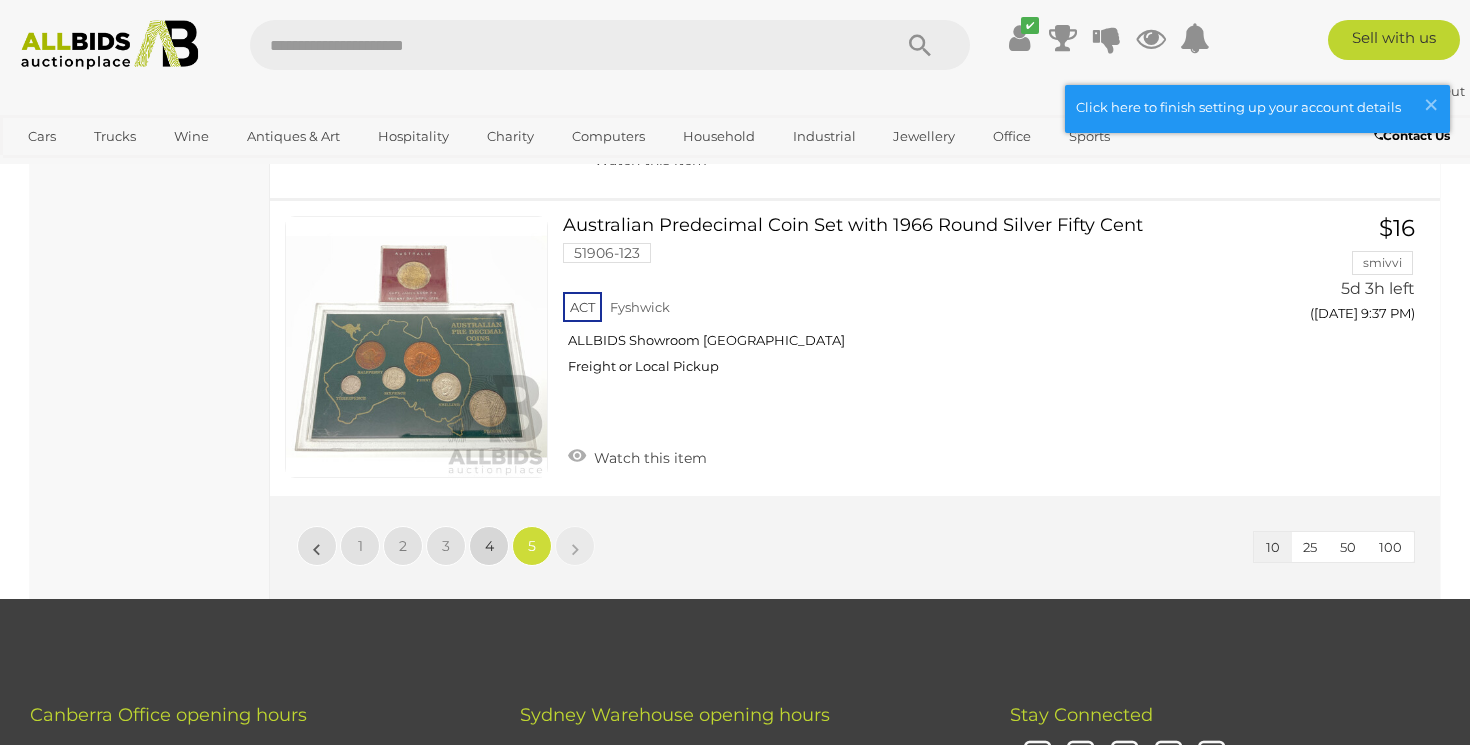 click on "4" at bounding box center [489, 546] 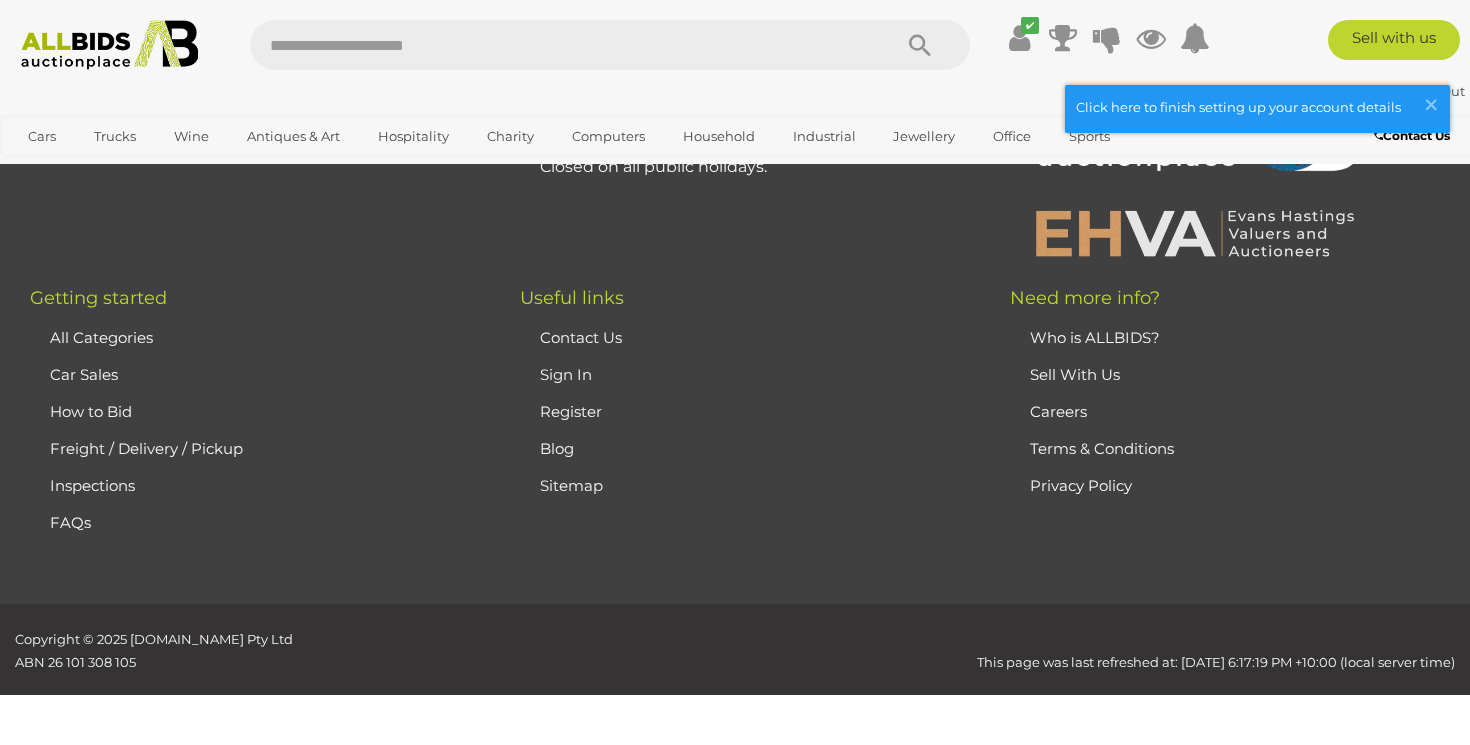 scroll, scrollTop: 0, scrollLeft: 0, axis: both 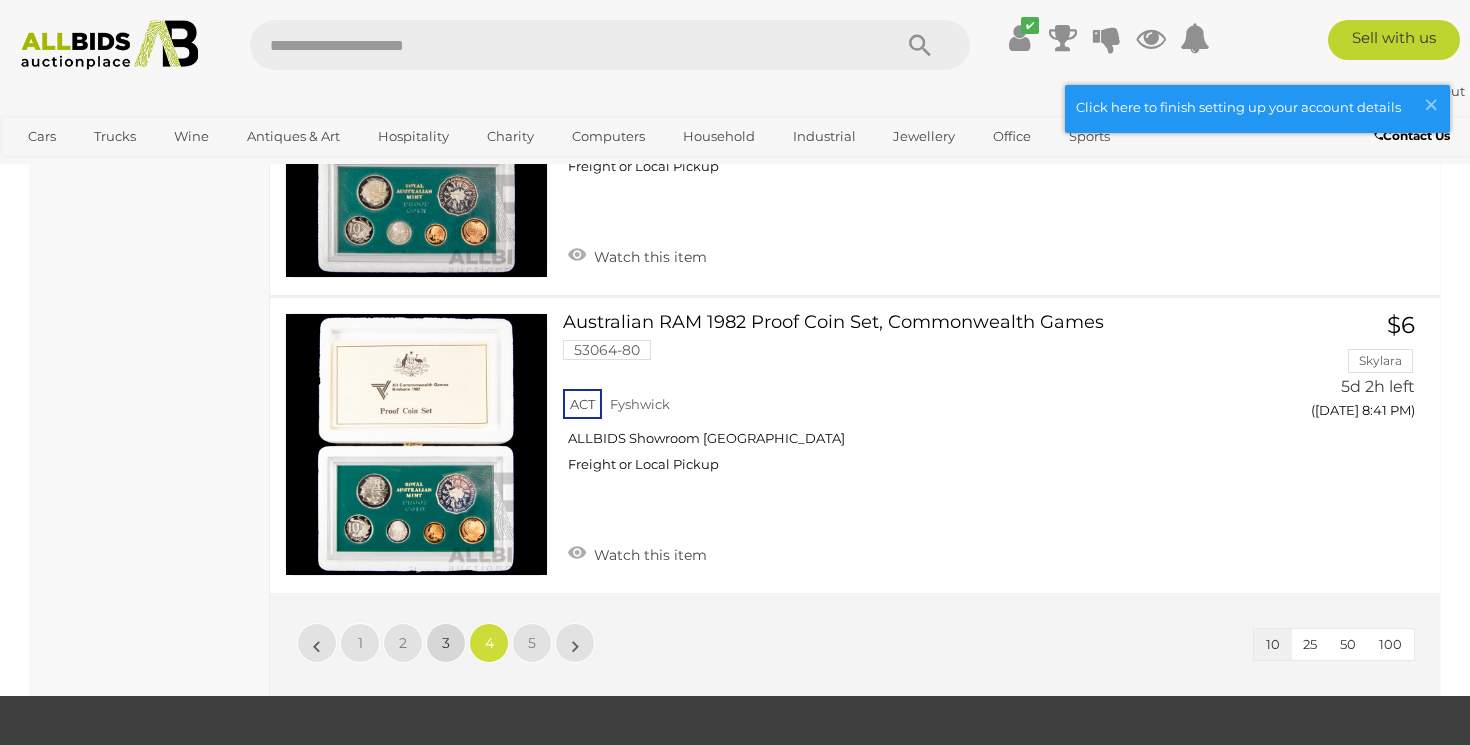 click on "3" at bounding box center [446, 643] 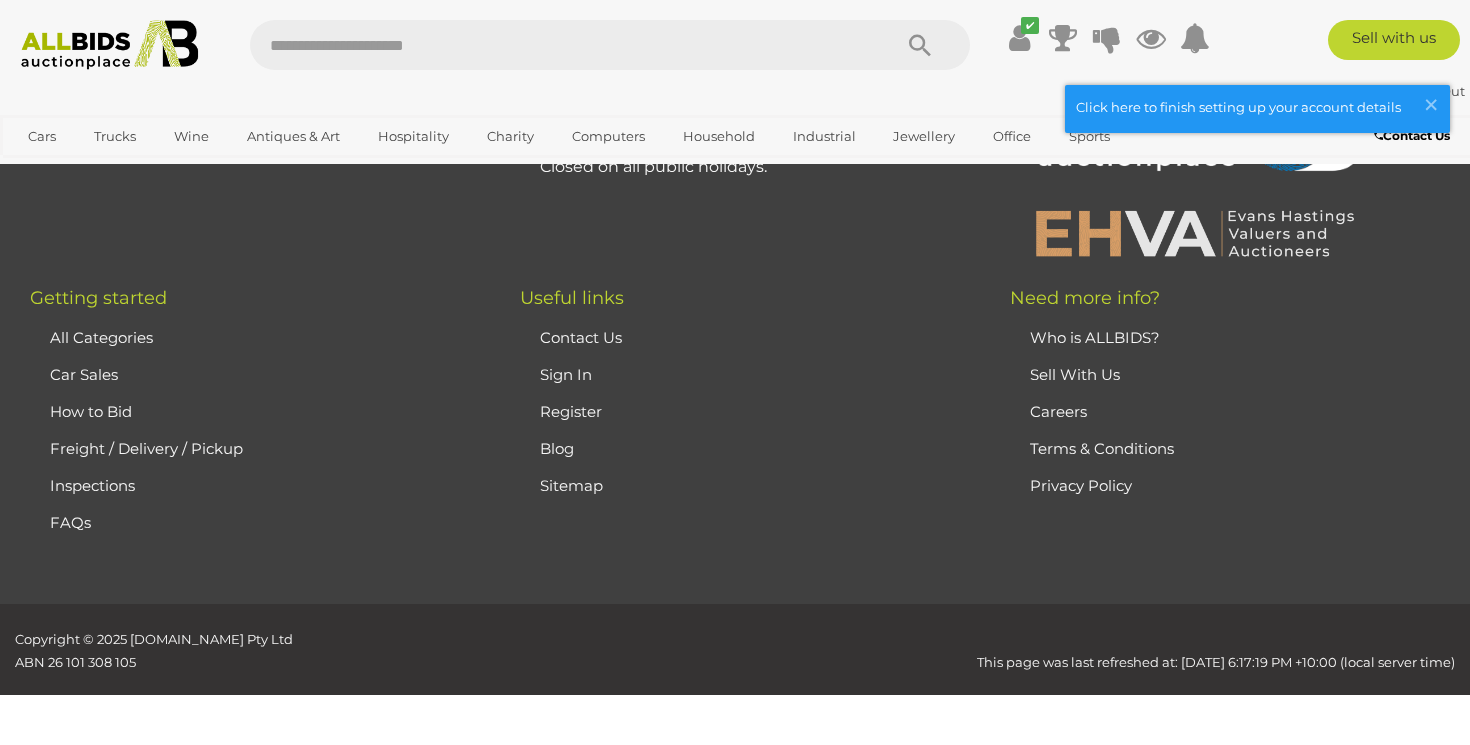 scroll, scrollTop: 0, scrollLeft: 0, axis: both 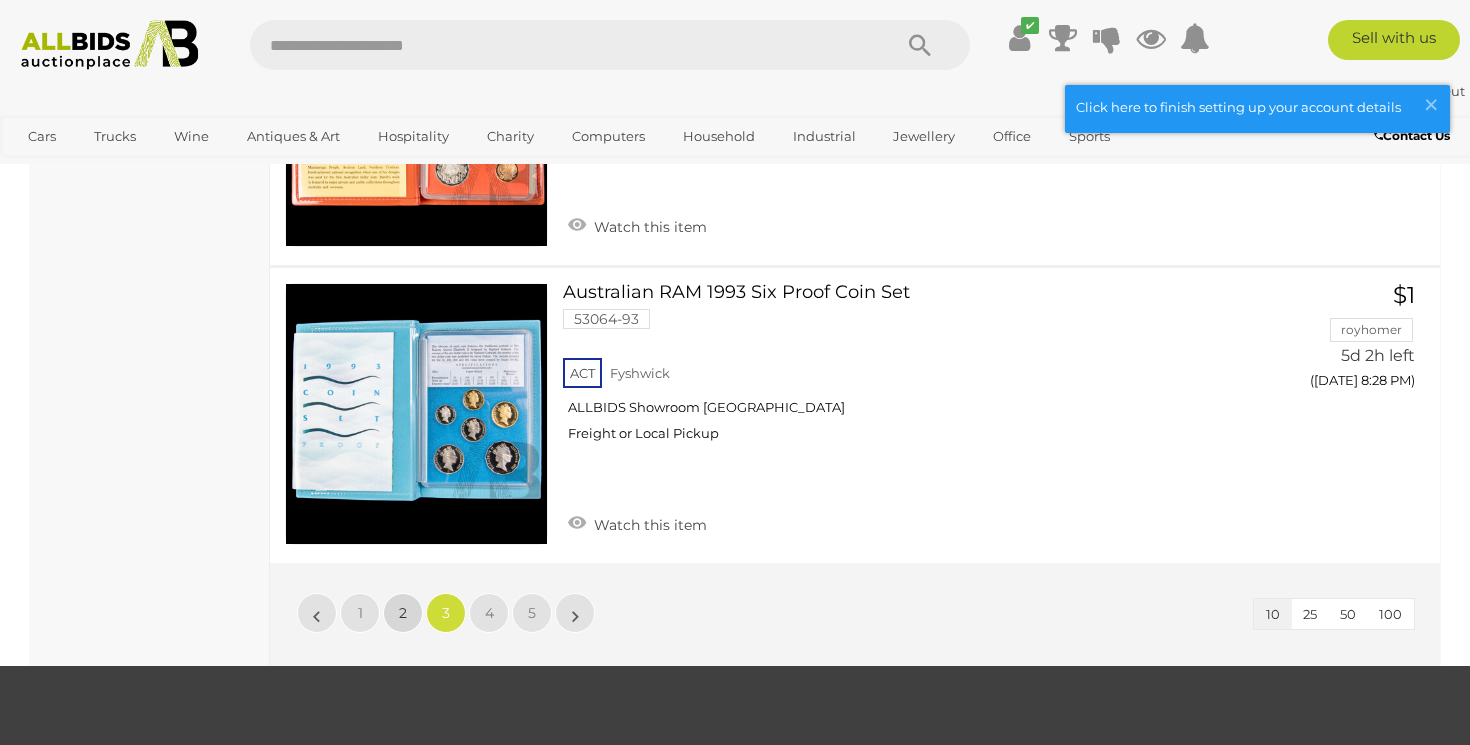 click on "2" at bounding box center [403, 613] 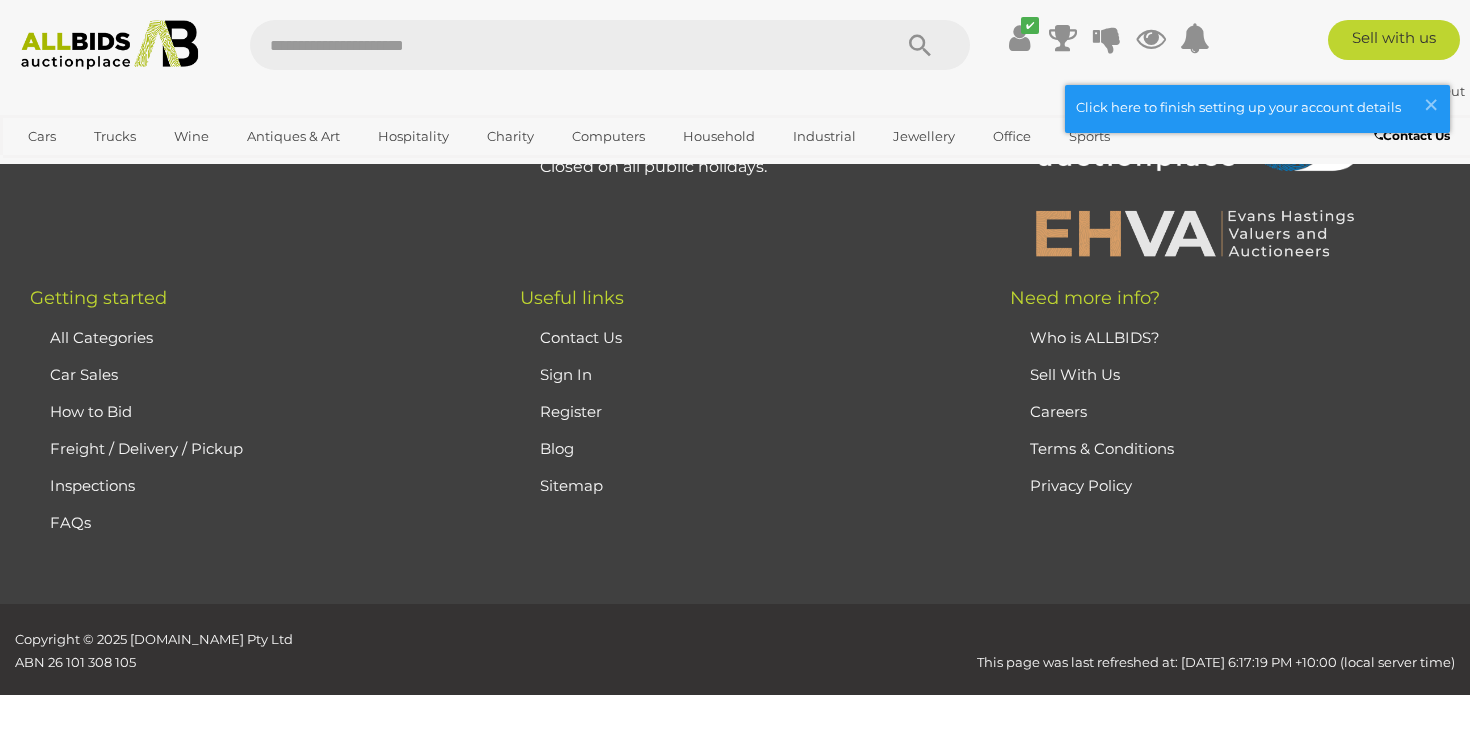 scroll, scrollTop: 0, scrollLeft: 0, axis: both 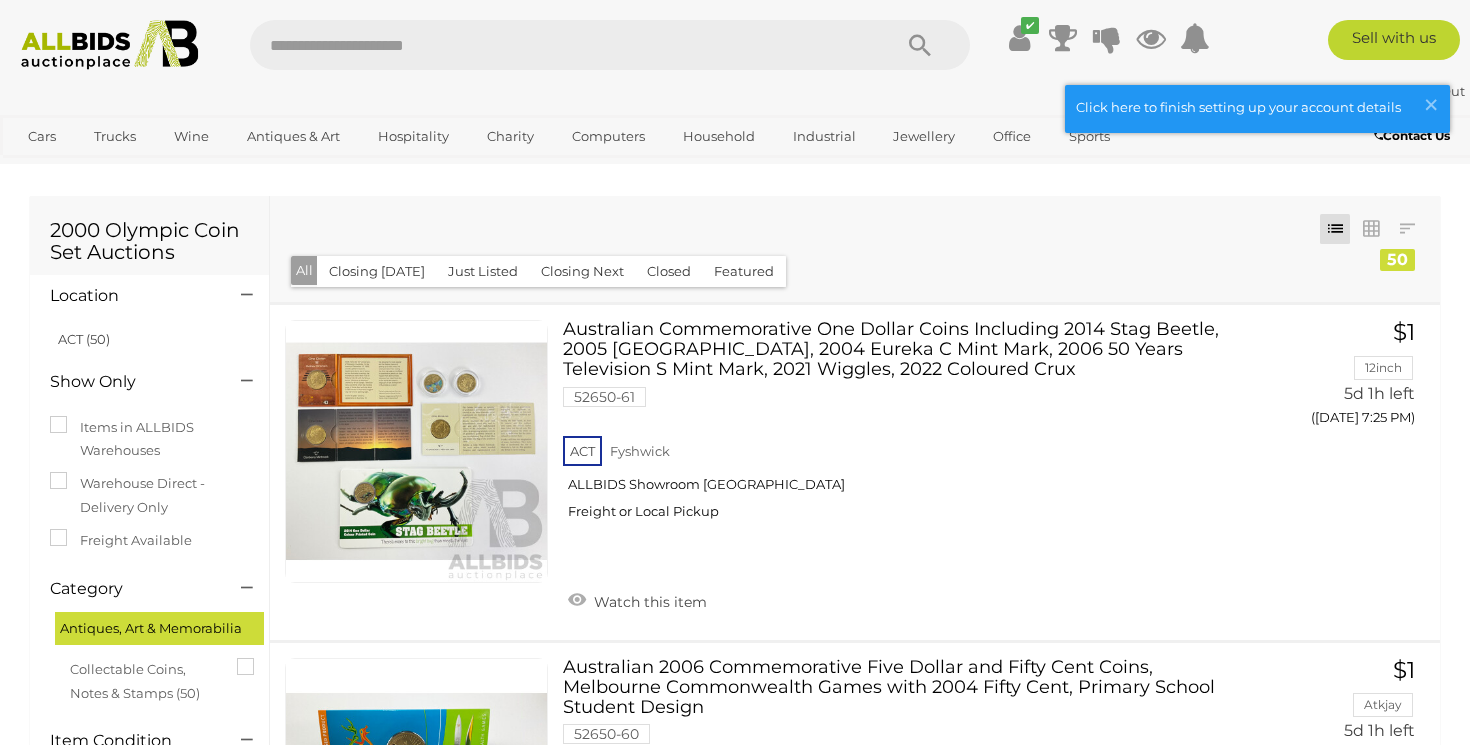click at bounding box center [560, 45] 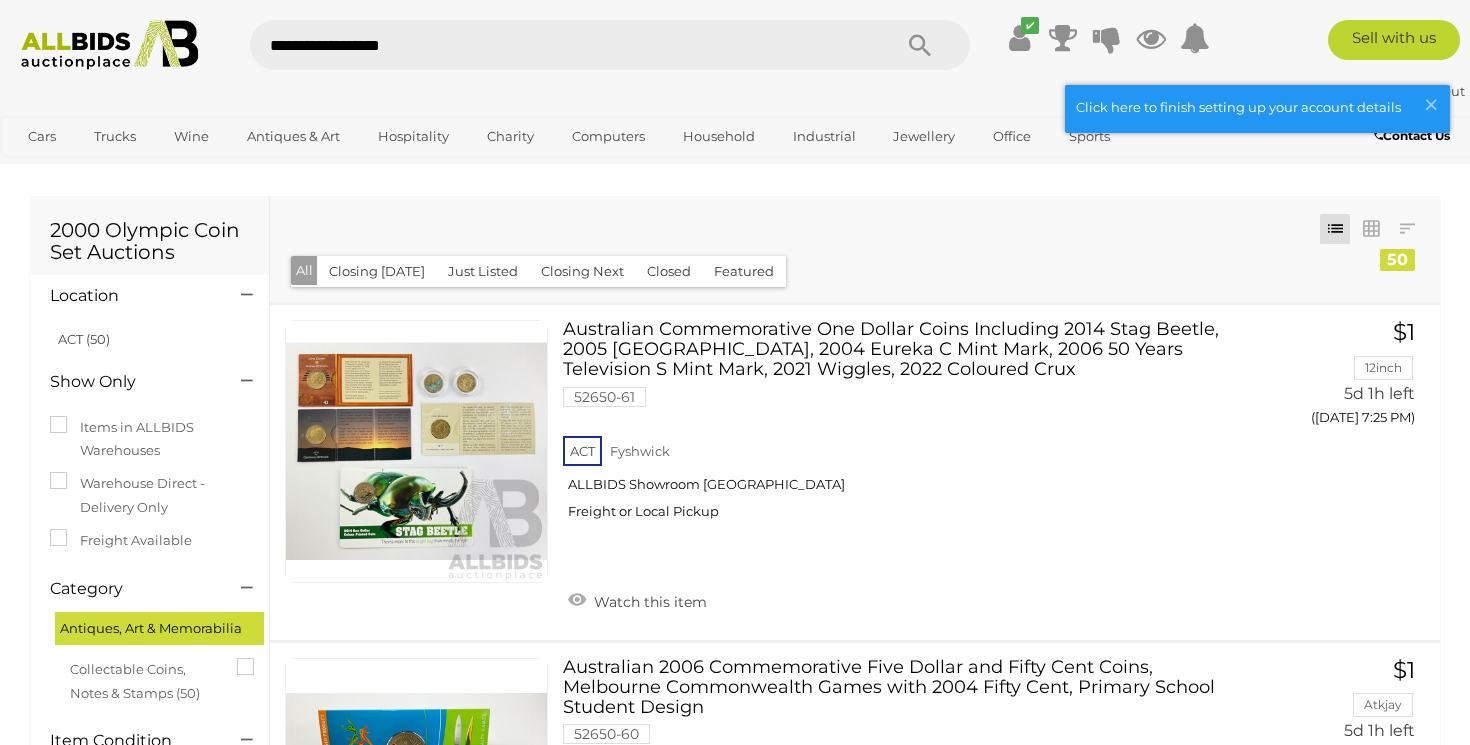 type on "**********" 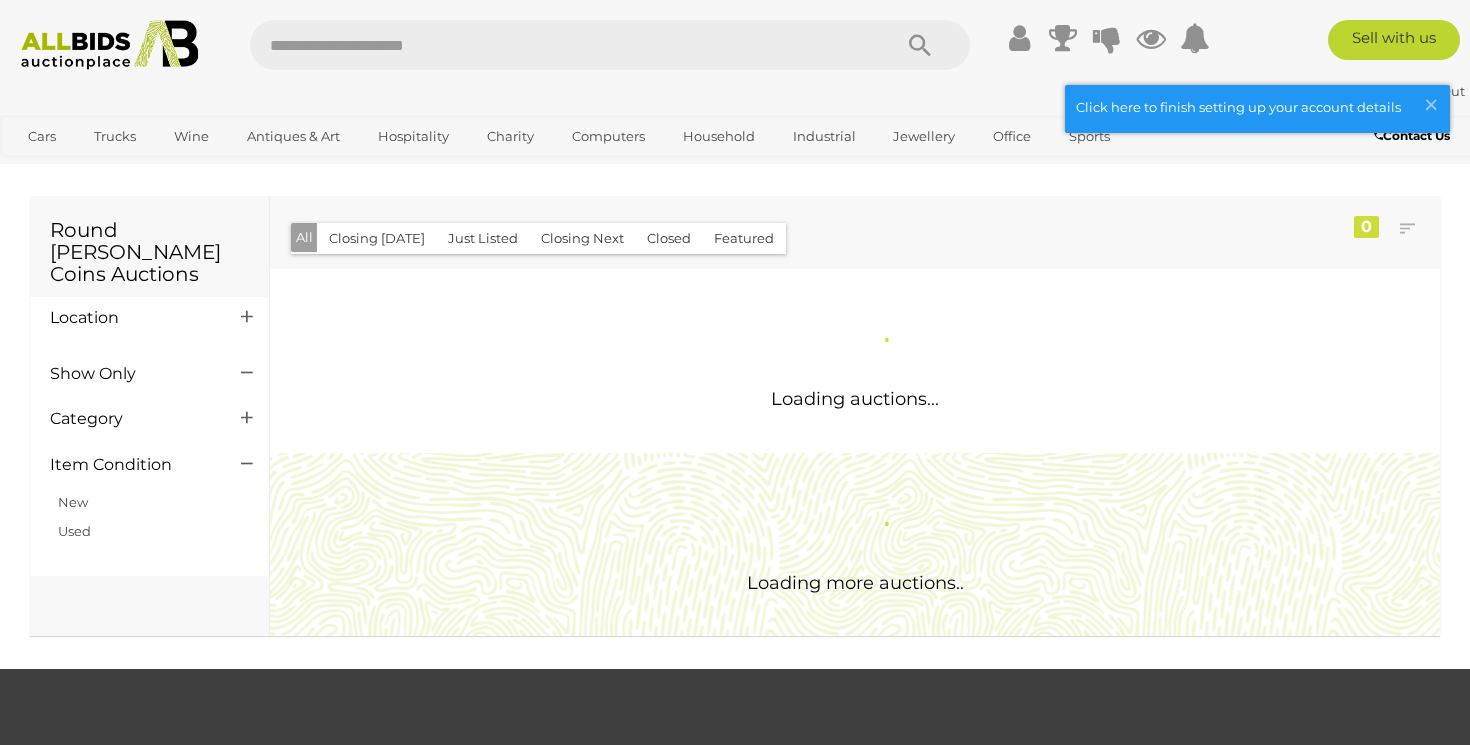 scroll, scrollTop: 0, scrollLeft: 0, axis: both 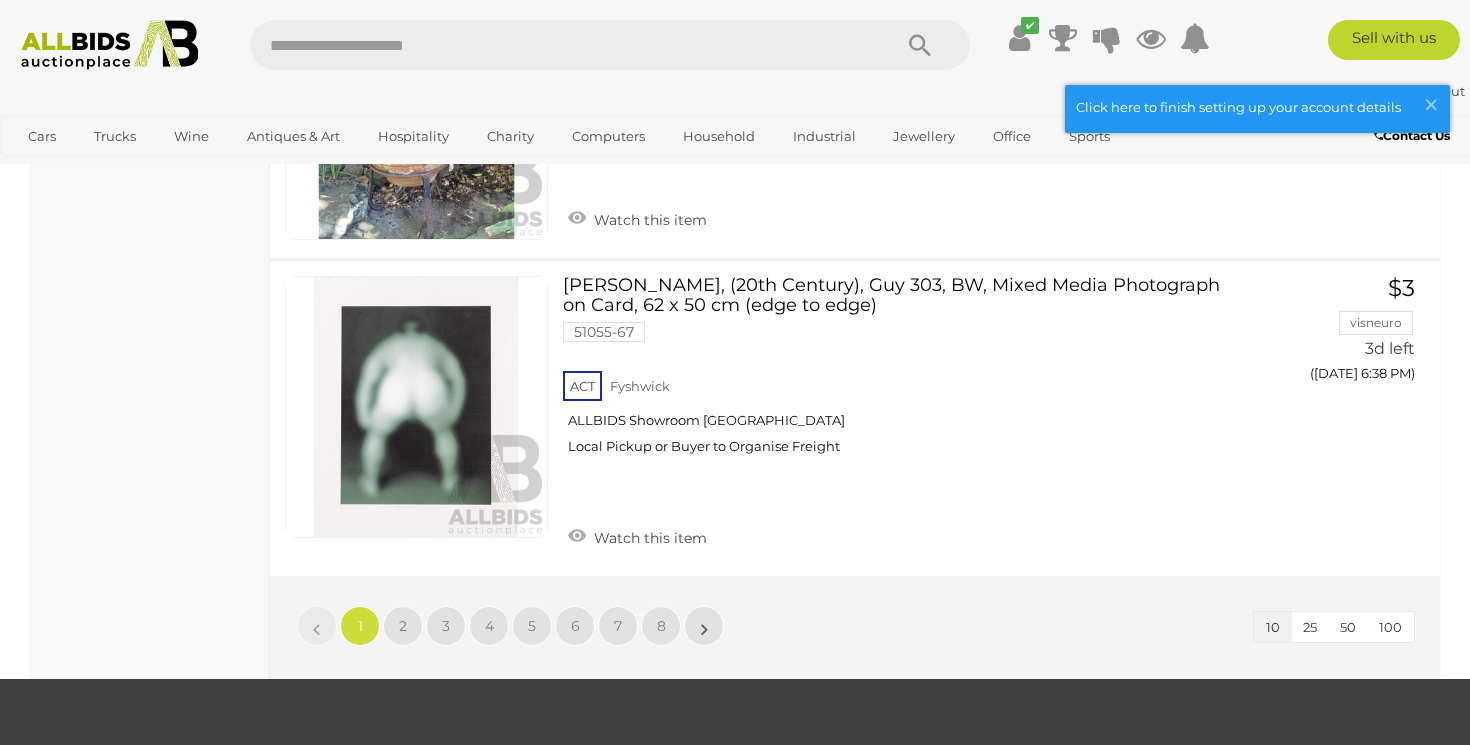 click on "50" at bounding box center (1348, 627) 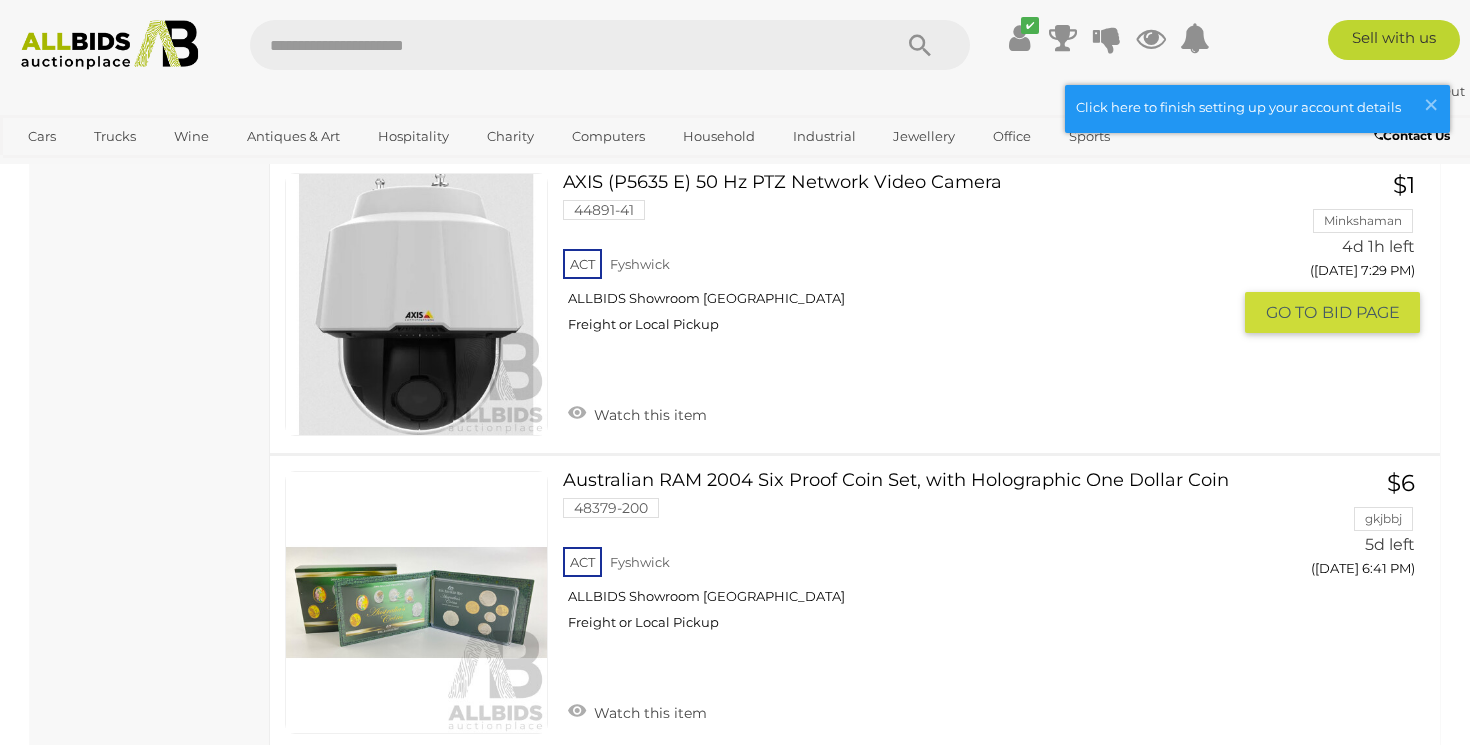 scroll, scrollTop: 9842, scrollLeft: 0, axis: vertical 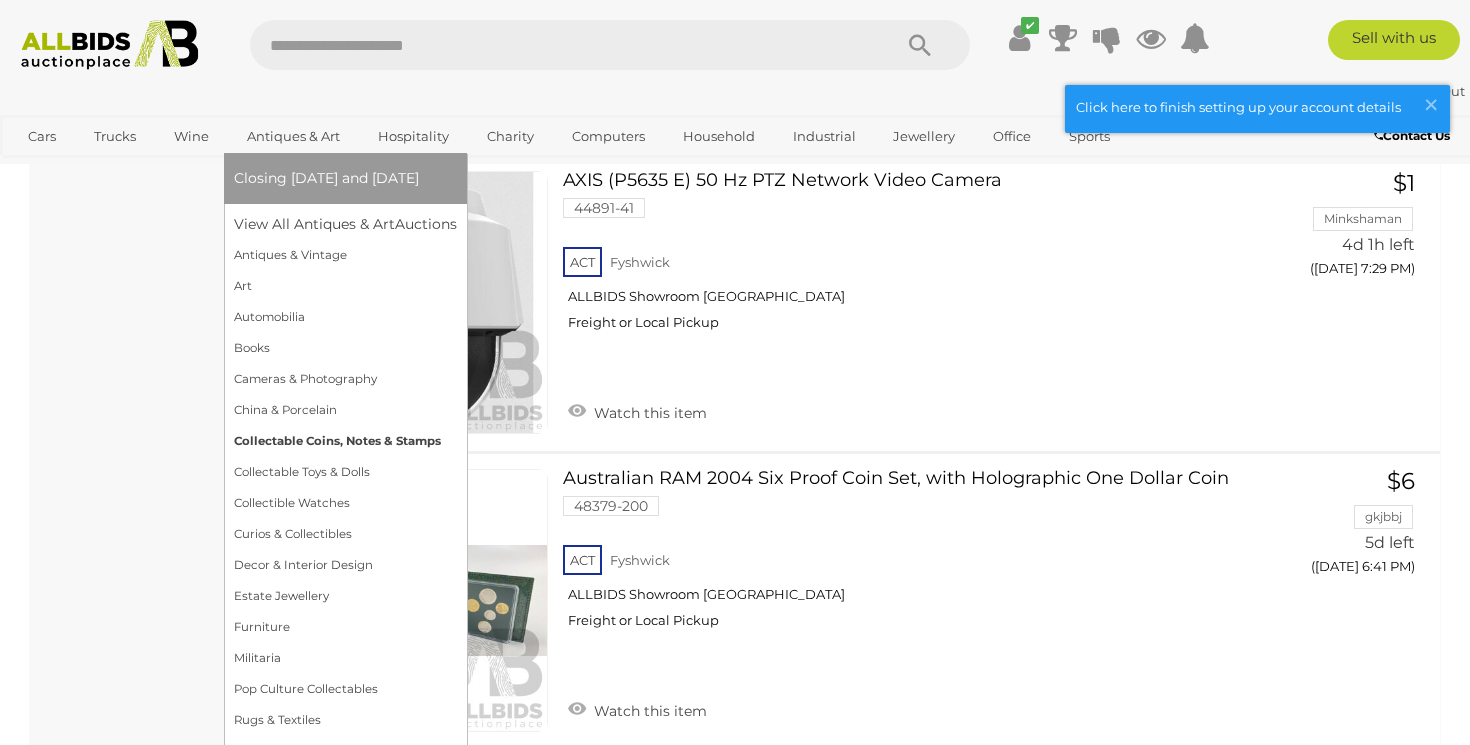 click on "Collectable Coins, Notes & Stamps" at bounding box center [345, 441] 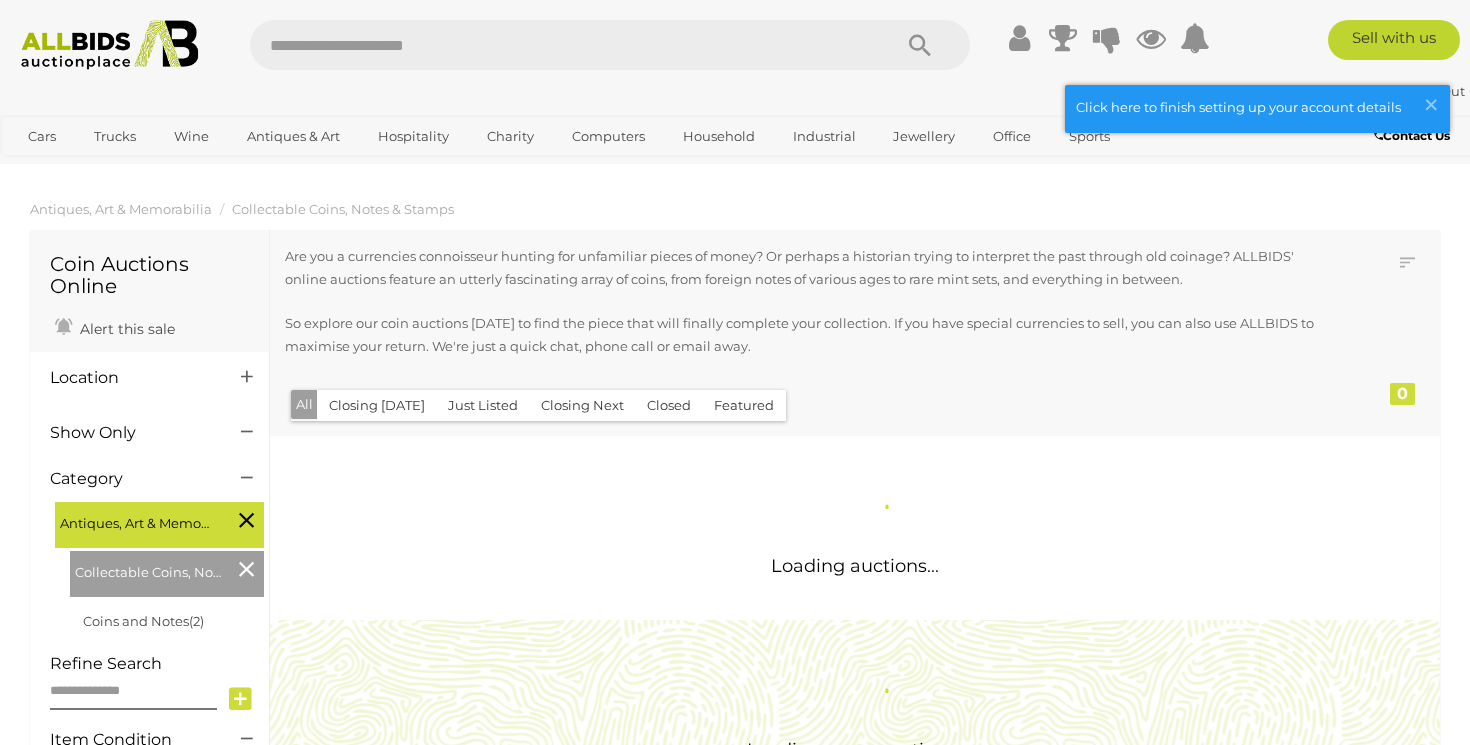 scroll, scrollTop: 0, scrollLeft: 0, axis: both 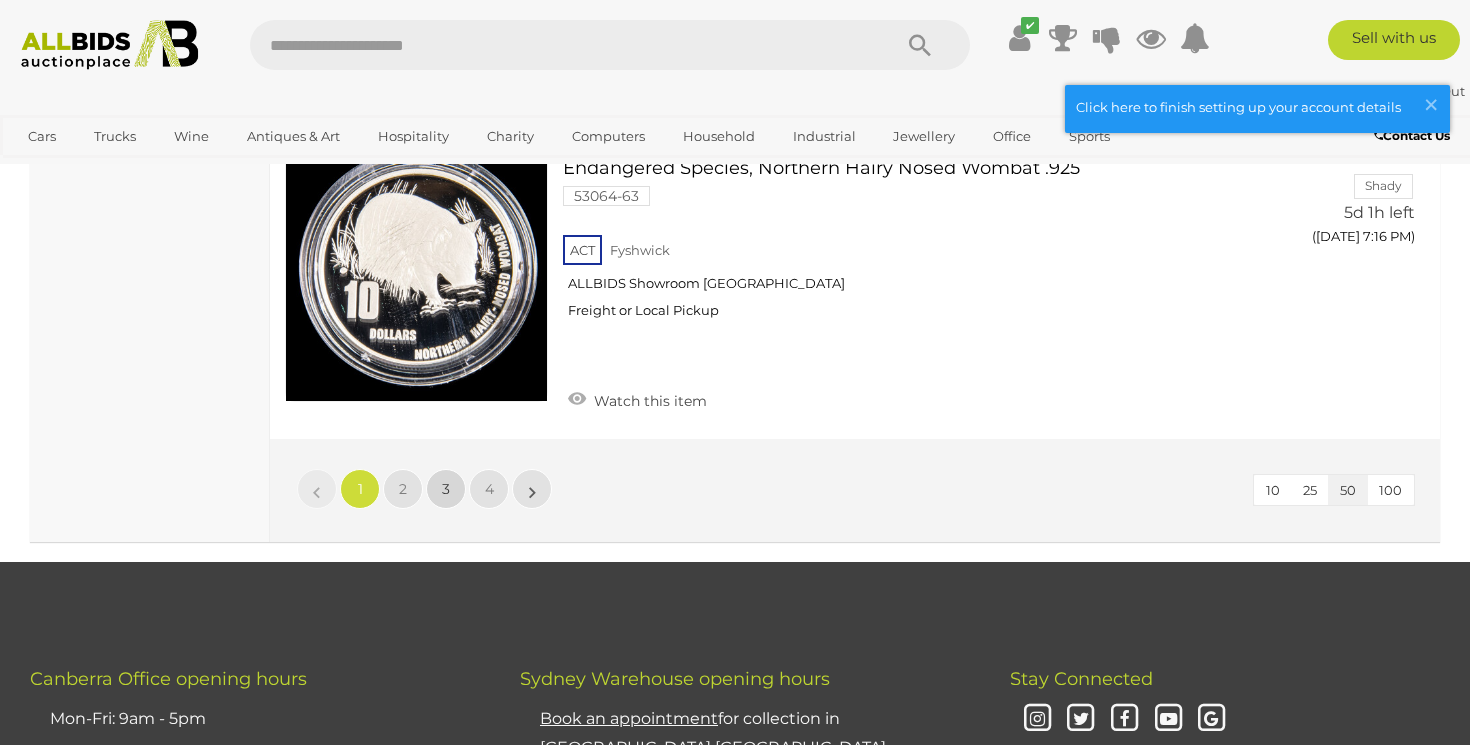 click on "3" at bounding box center [446, 489] 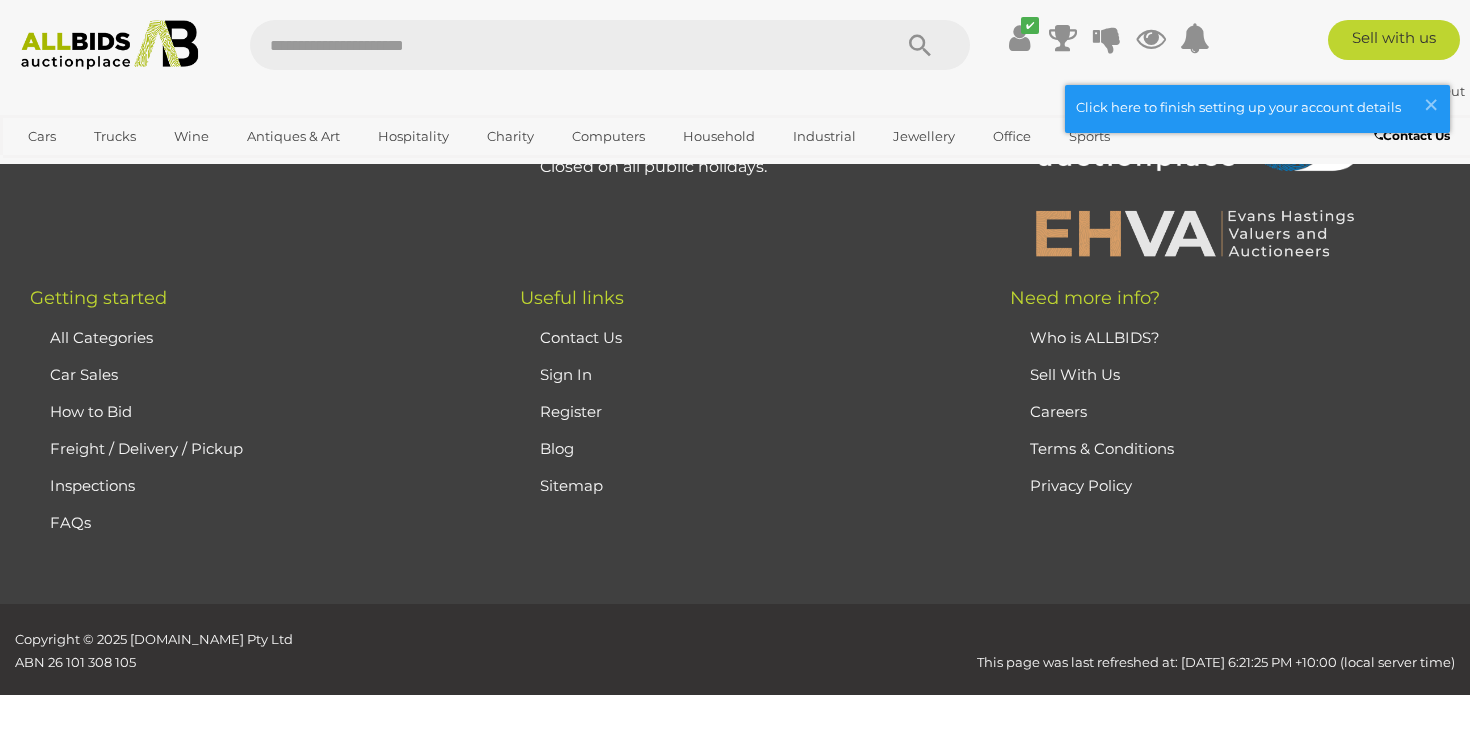 scroll, scrollTop: 269, scrollLeft: 0, axis: vertical 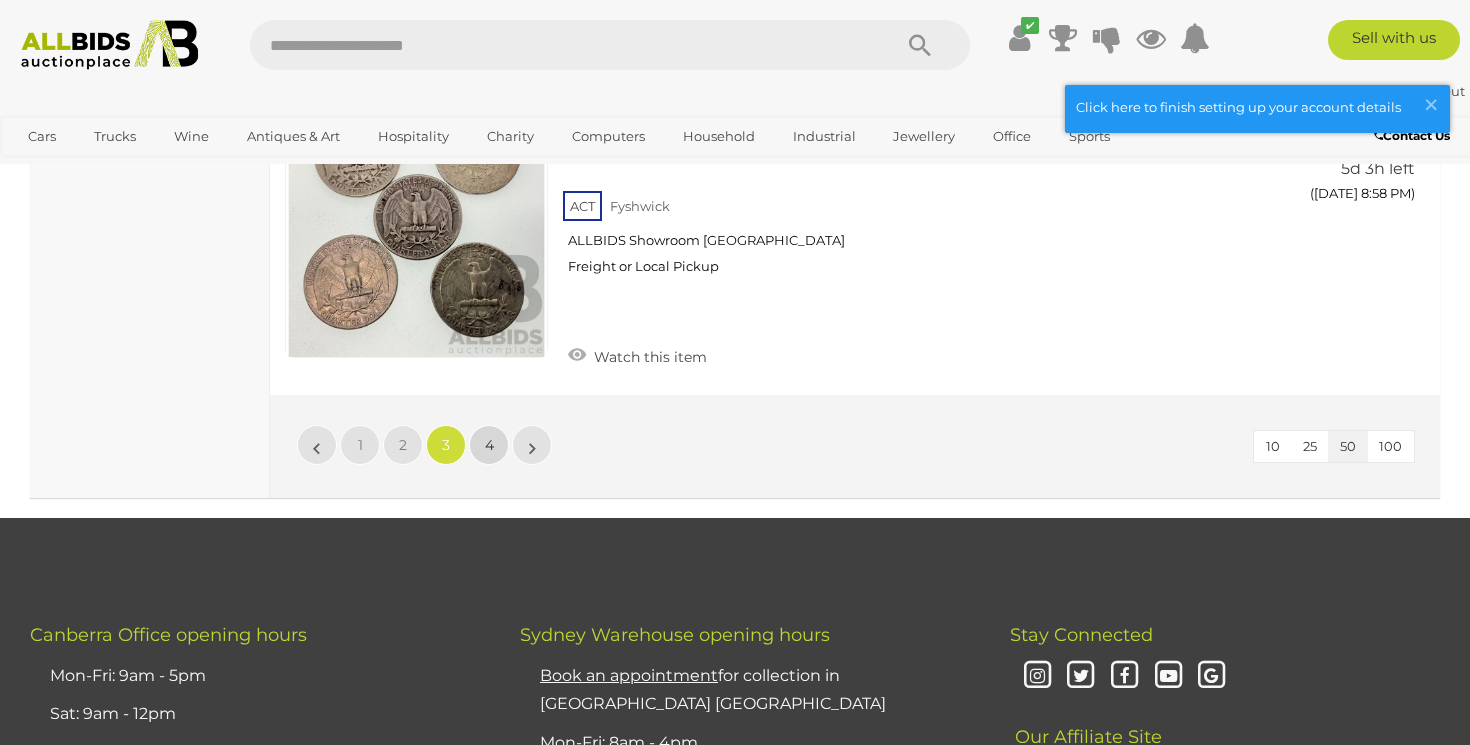click on "4" at bounding box center (489, 445) 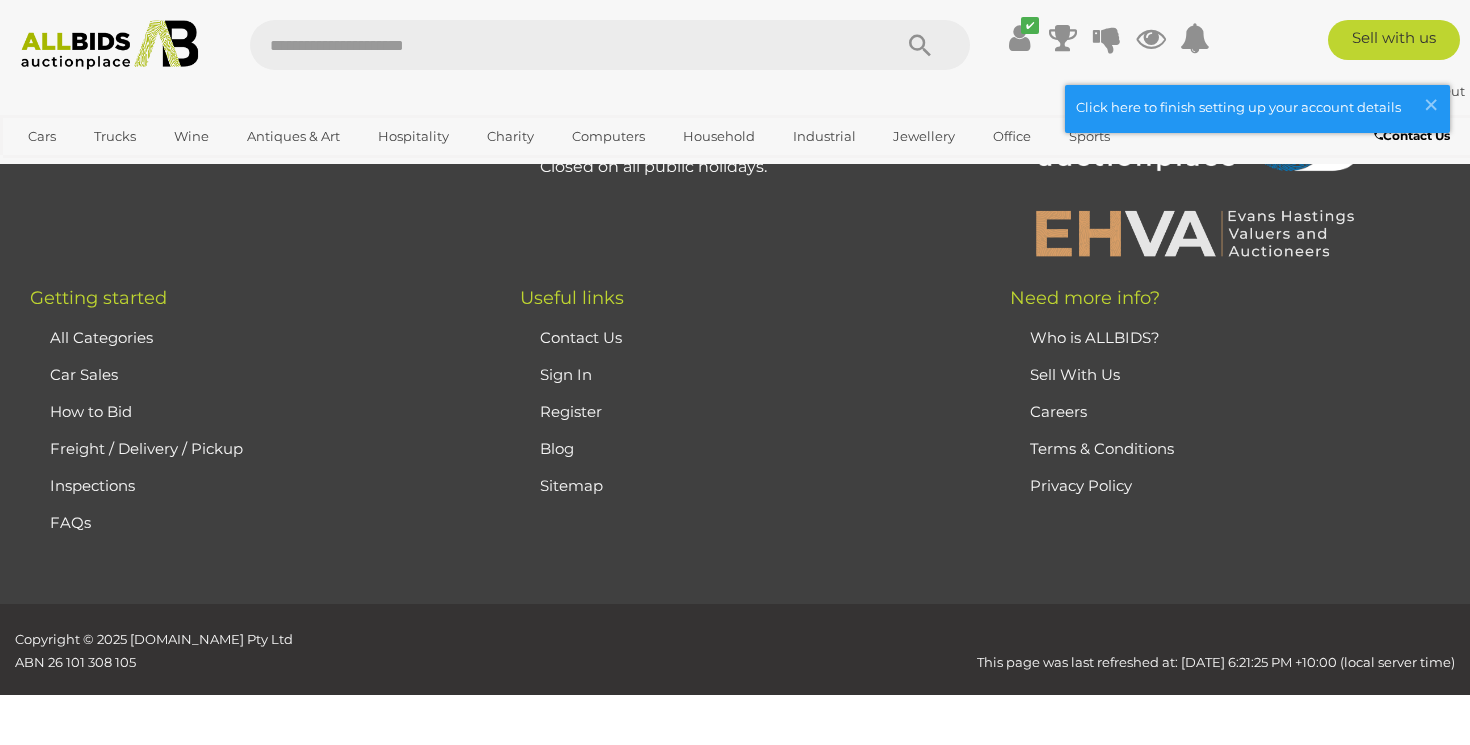 scroll, scrollTop: 269, scrollLeft: 0, axis: vertical 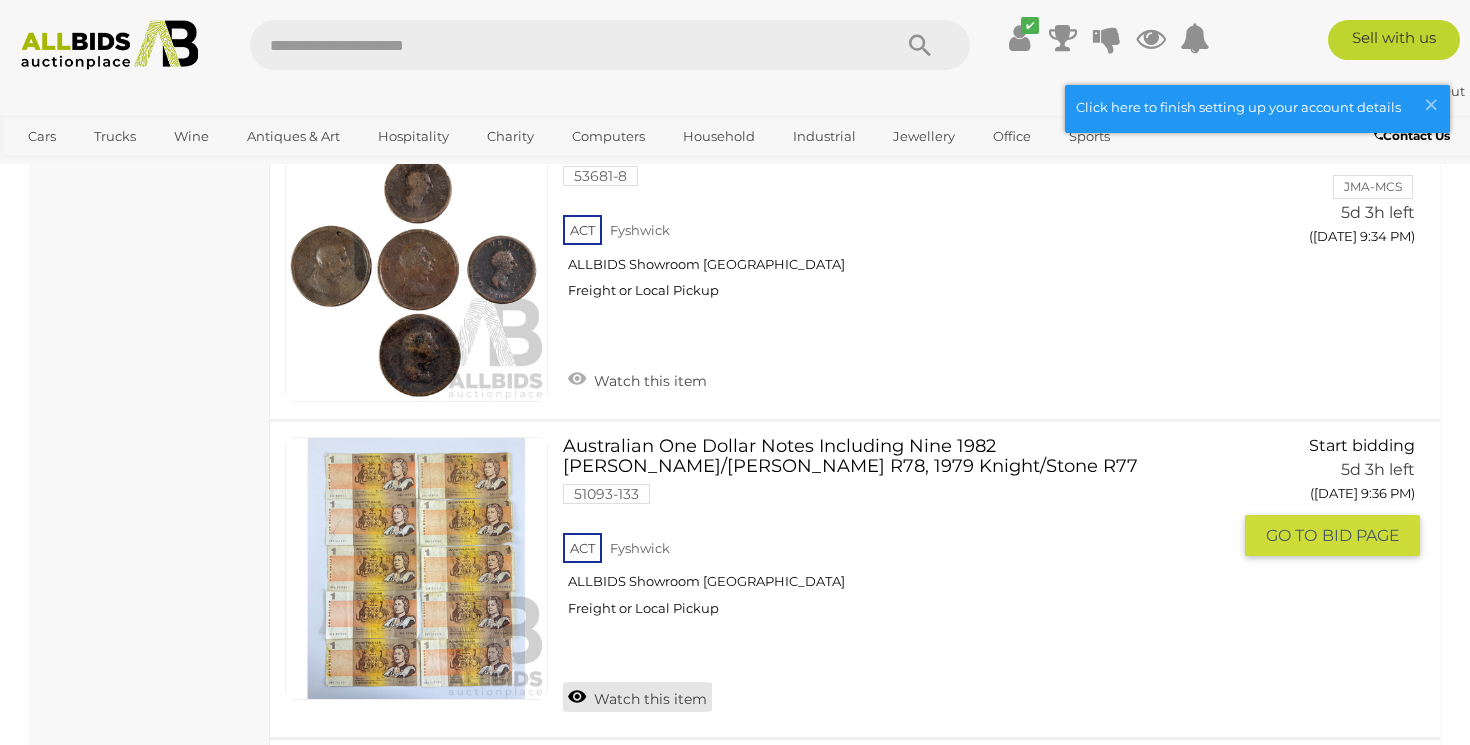 click on "Watch this item" at bounding box center [637, 697] 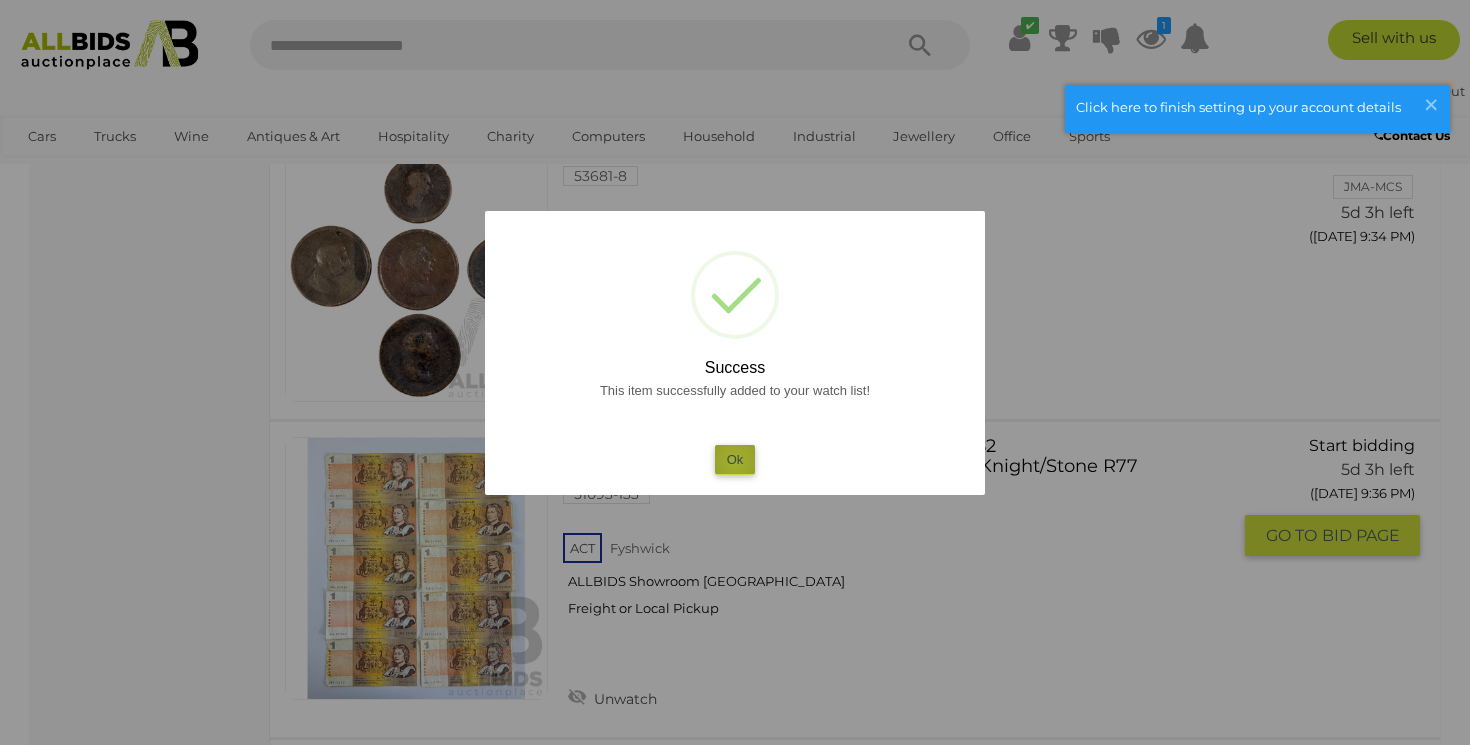 click on "Ok" at bounding box center (735, 459) 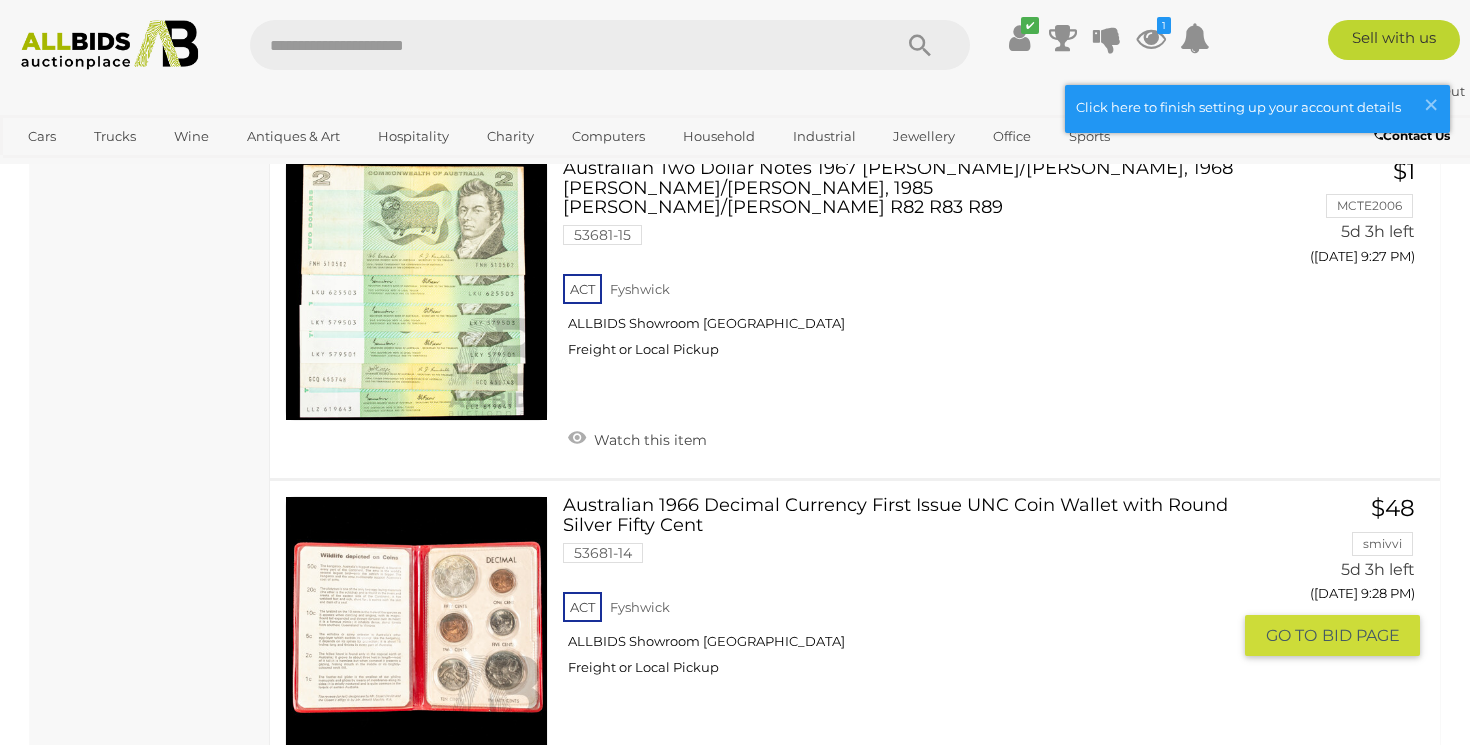 scroll, scrollTop: 8826, scrollLeft: 0, axis: vertical 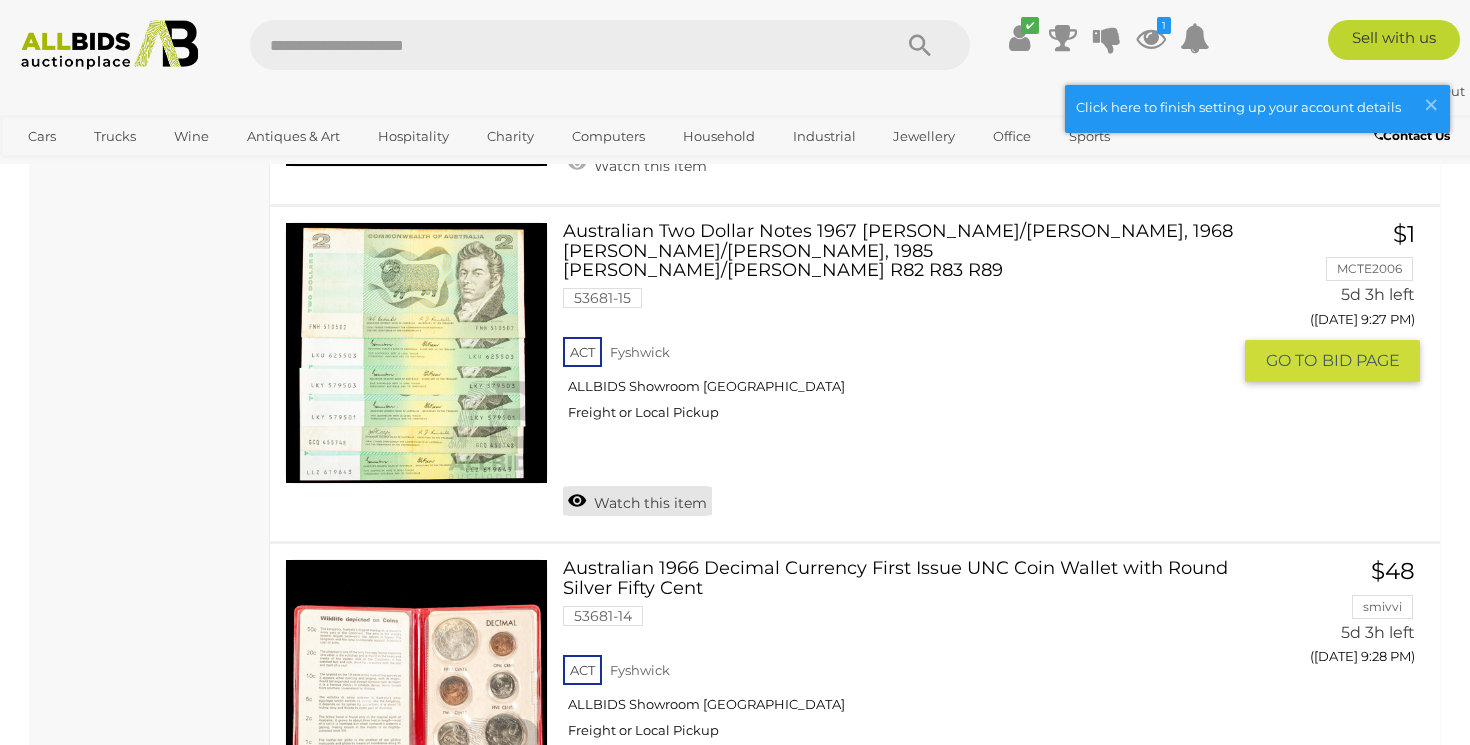 click on "Watch this item" at bounding box center [637, 501] 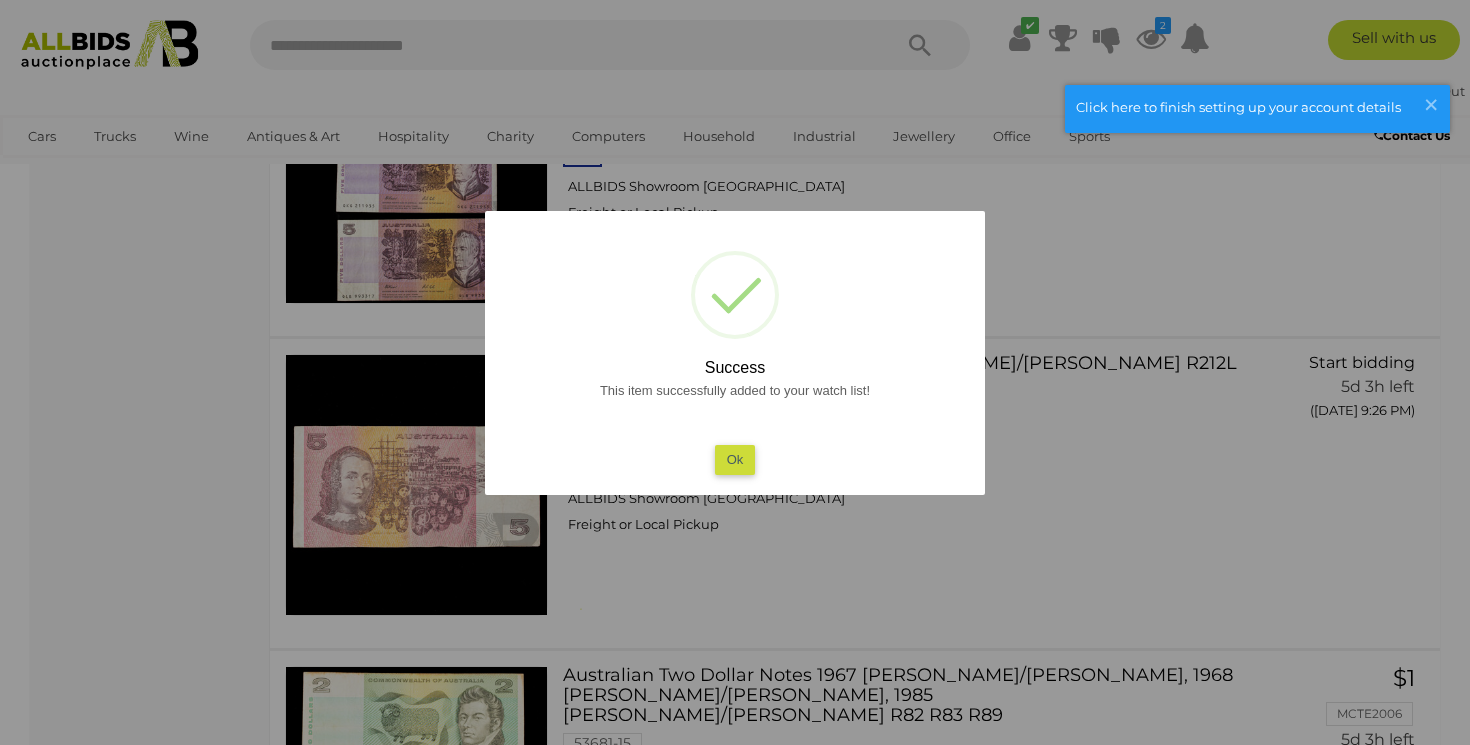 scroll, scrollTop: 8278, scrollLeft: 0, axis: vertical 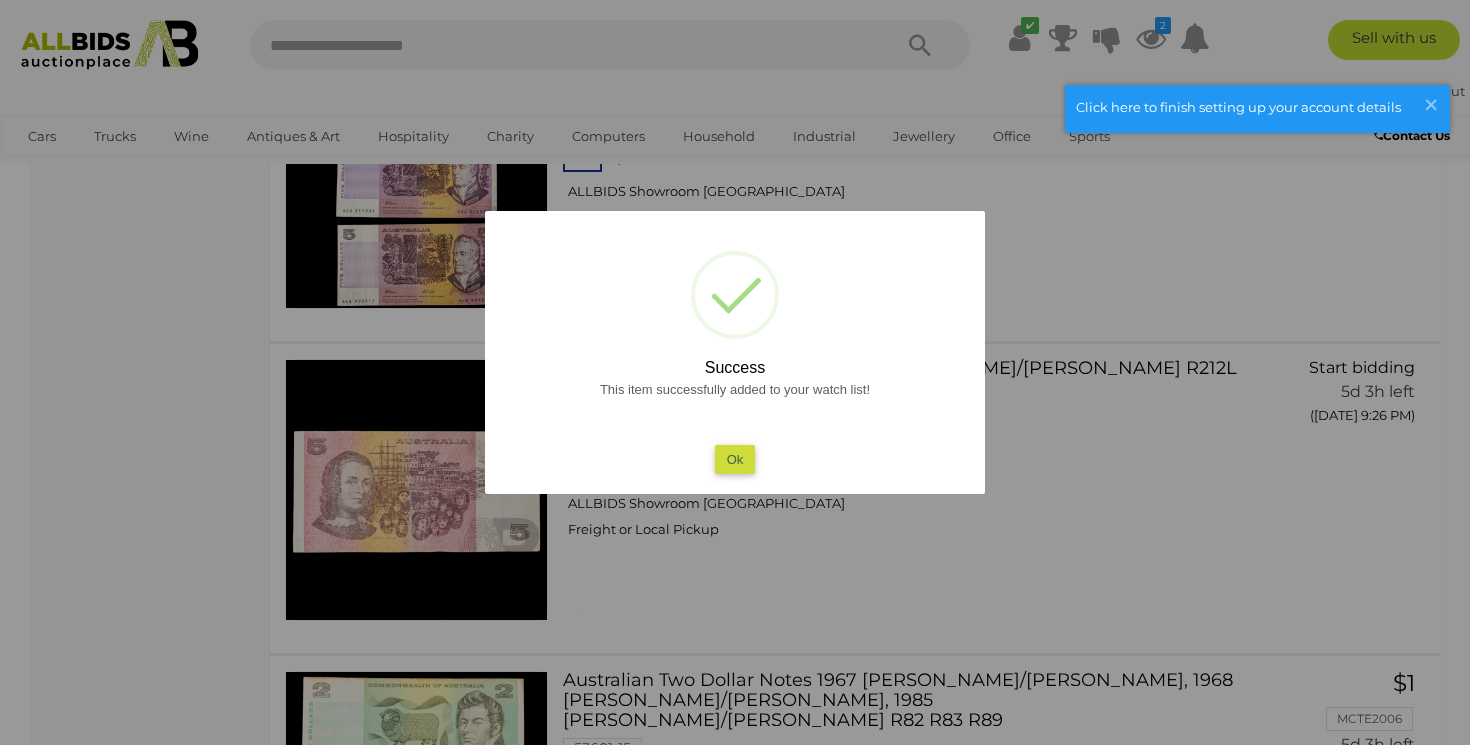 click on "Ok" at bounding box center (735, 459) 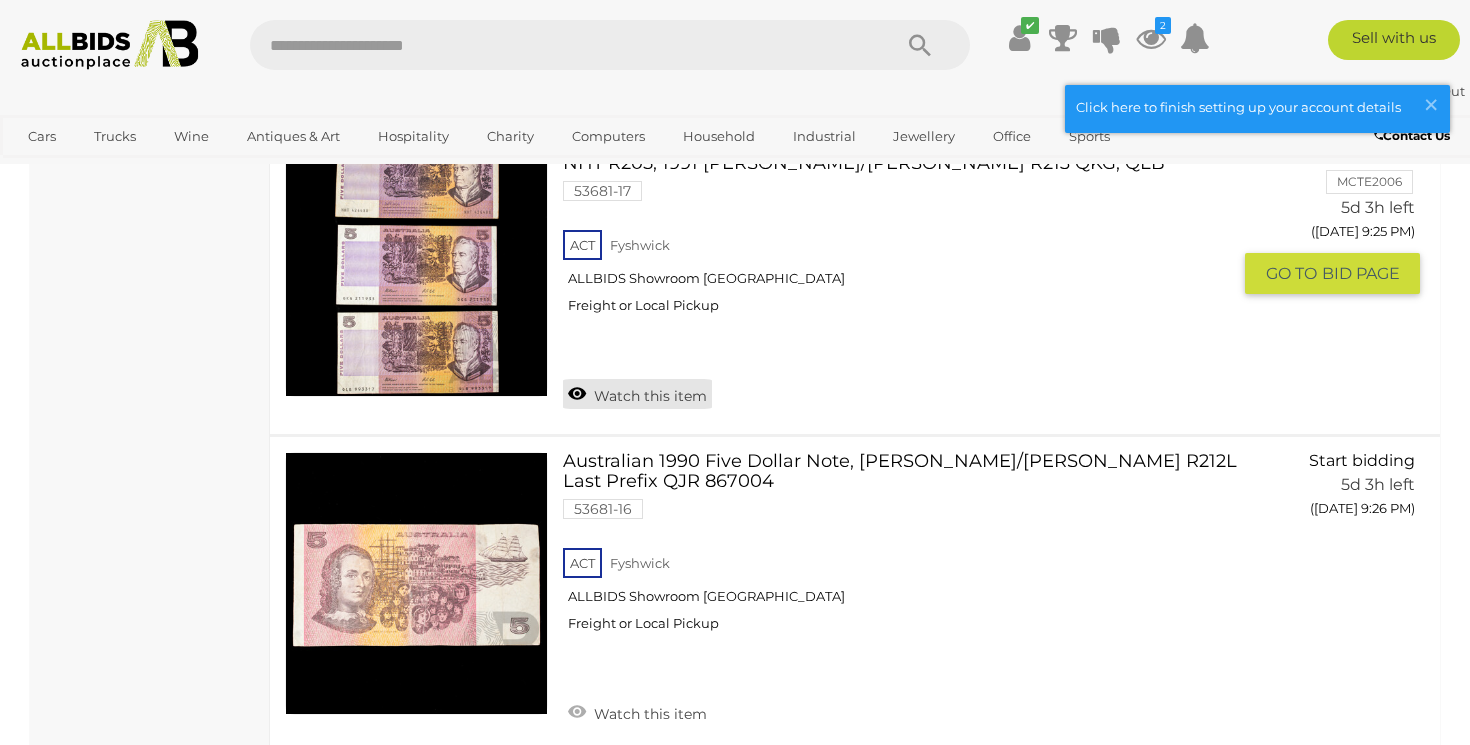 click on "Watch this item" at bounding box center (637, 394) 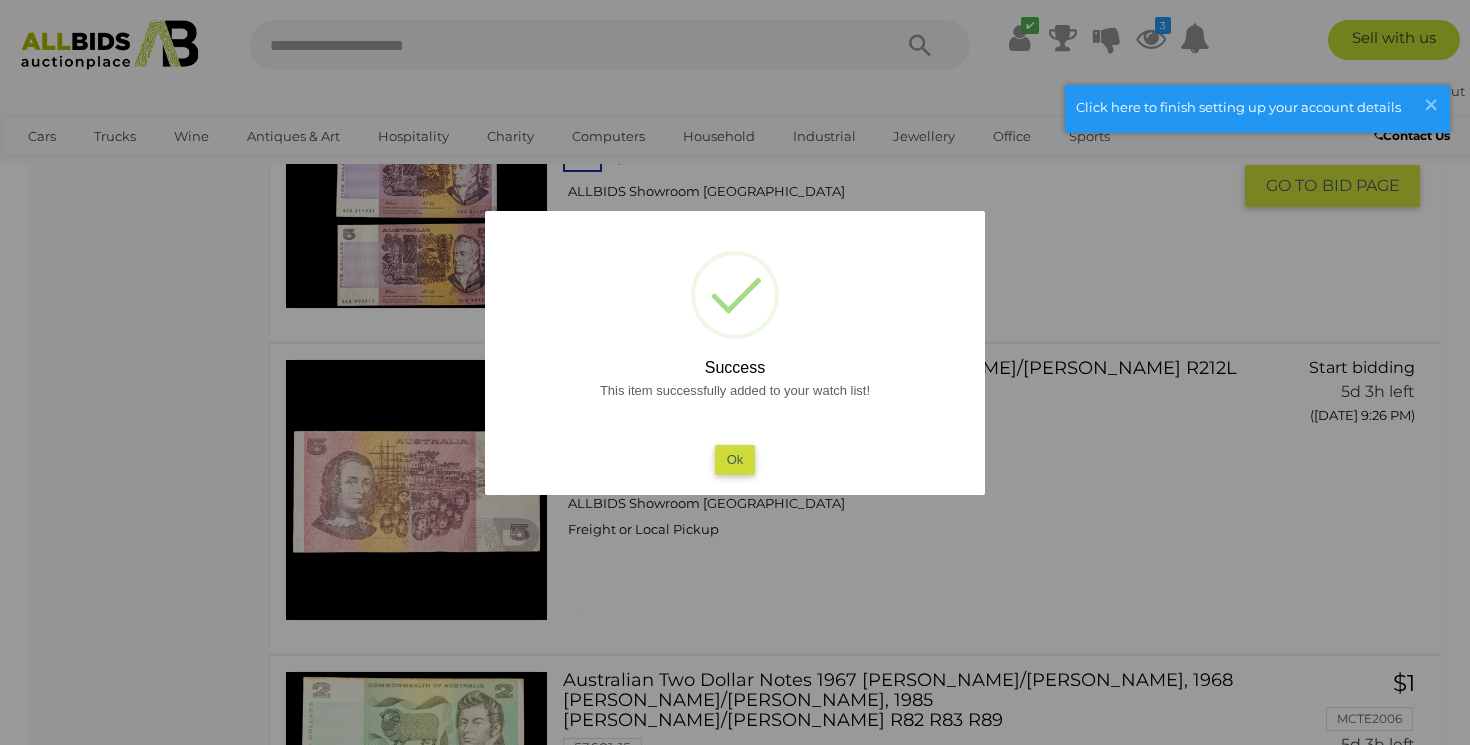 click on "Ok" at bounding box center [735, 459] 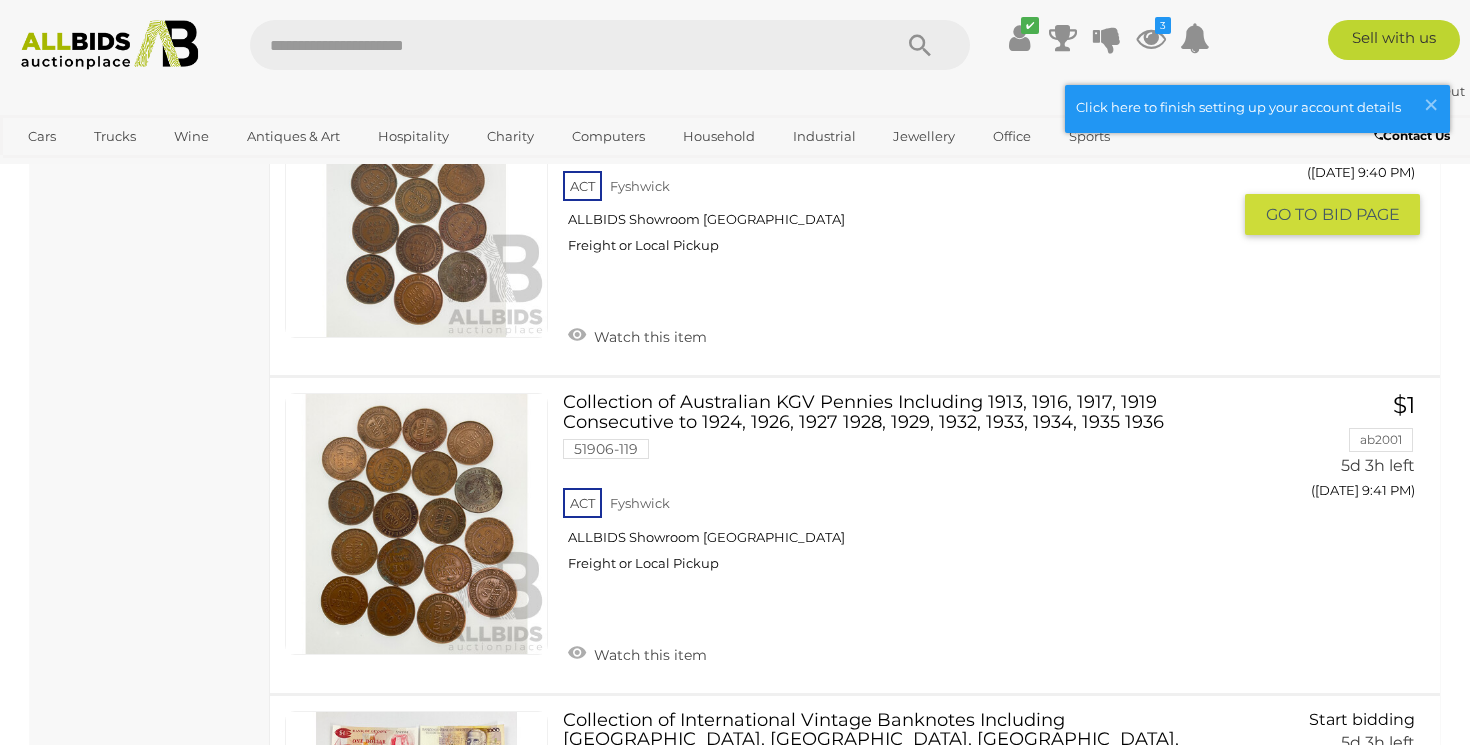scroll, scrollTop: 12767, scrollLeft: 0, axis: vertical 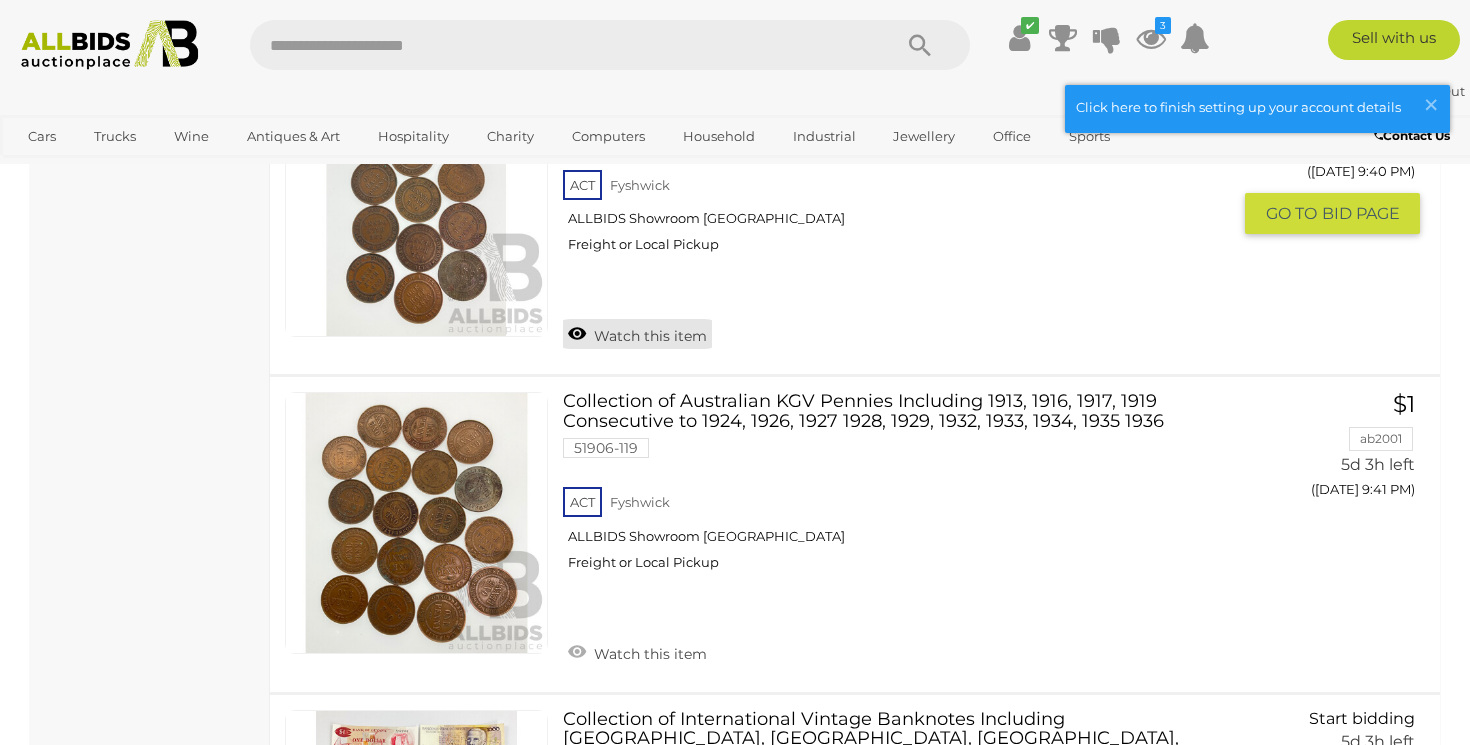 click on "Watch this item" at bounding box center [637, 334] 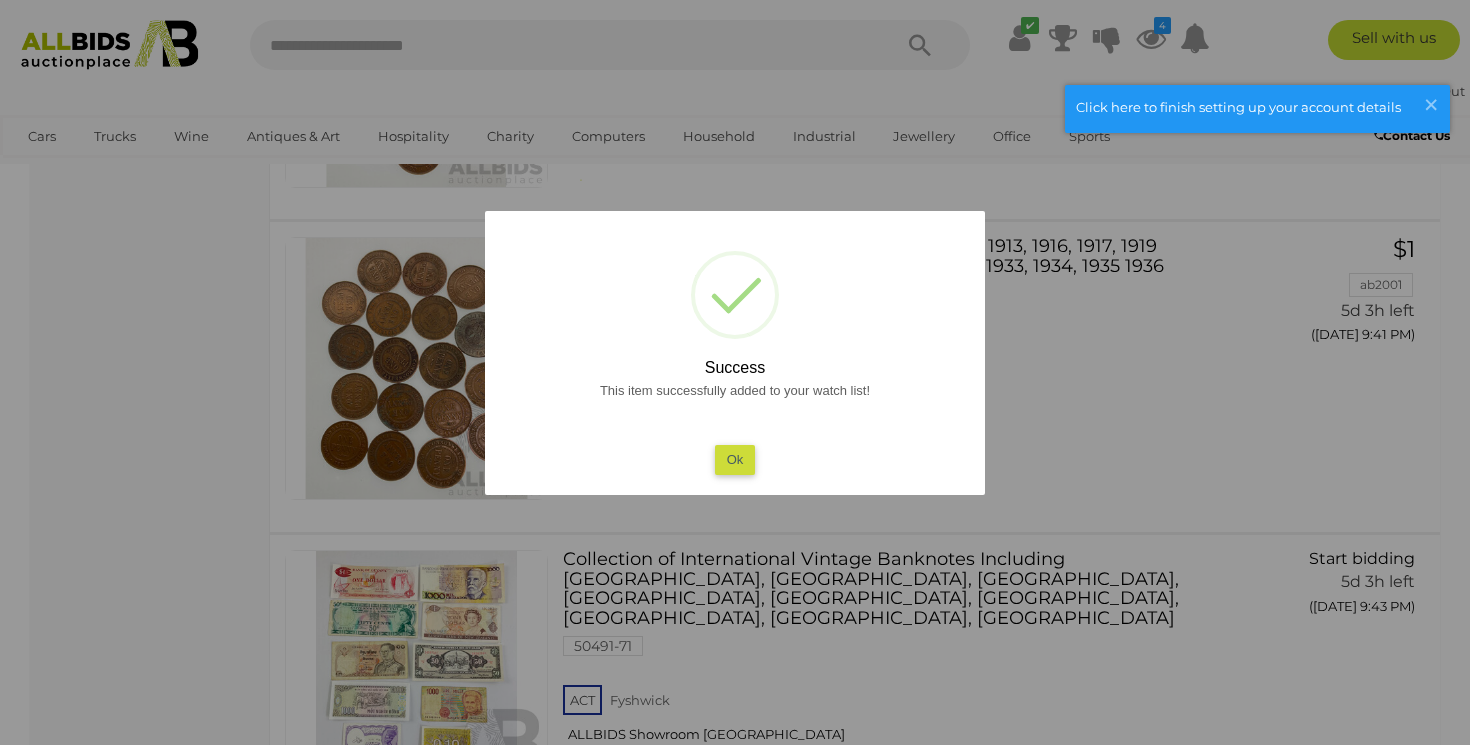 click on "Ok" at bounding box center (735, 459) 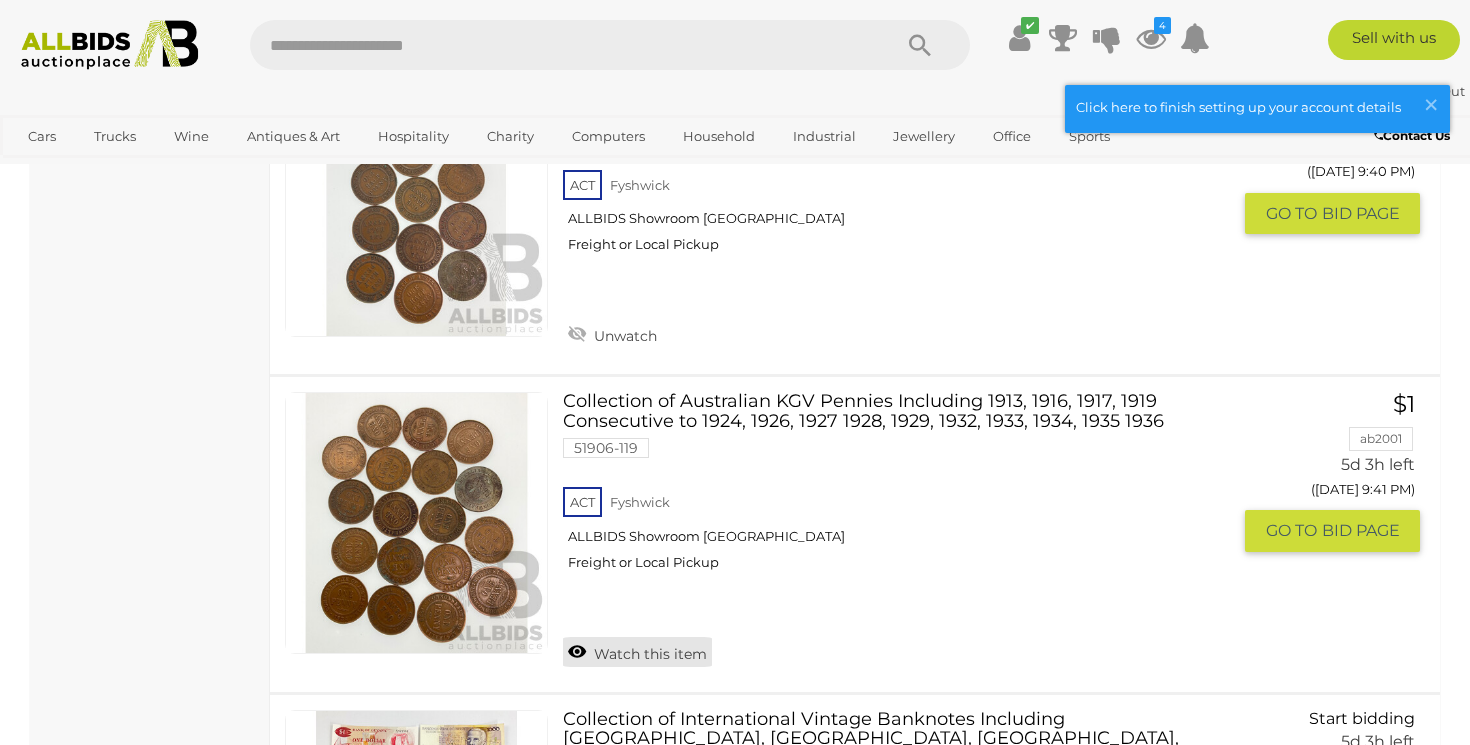 click on "Watch this item" at bounding box center [637, 652] 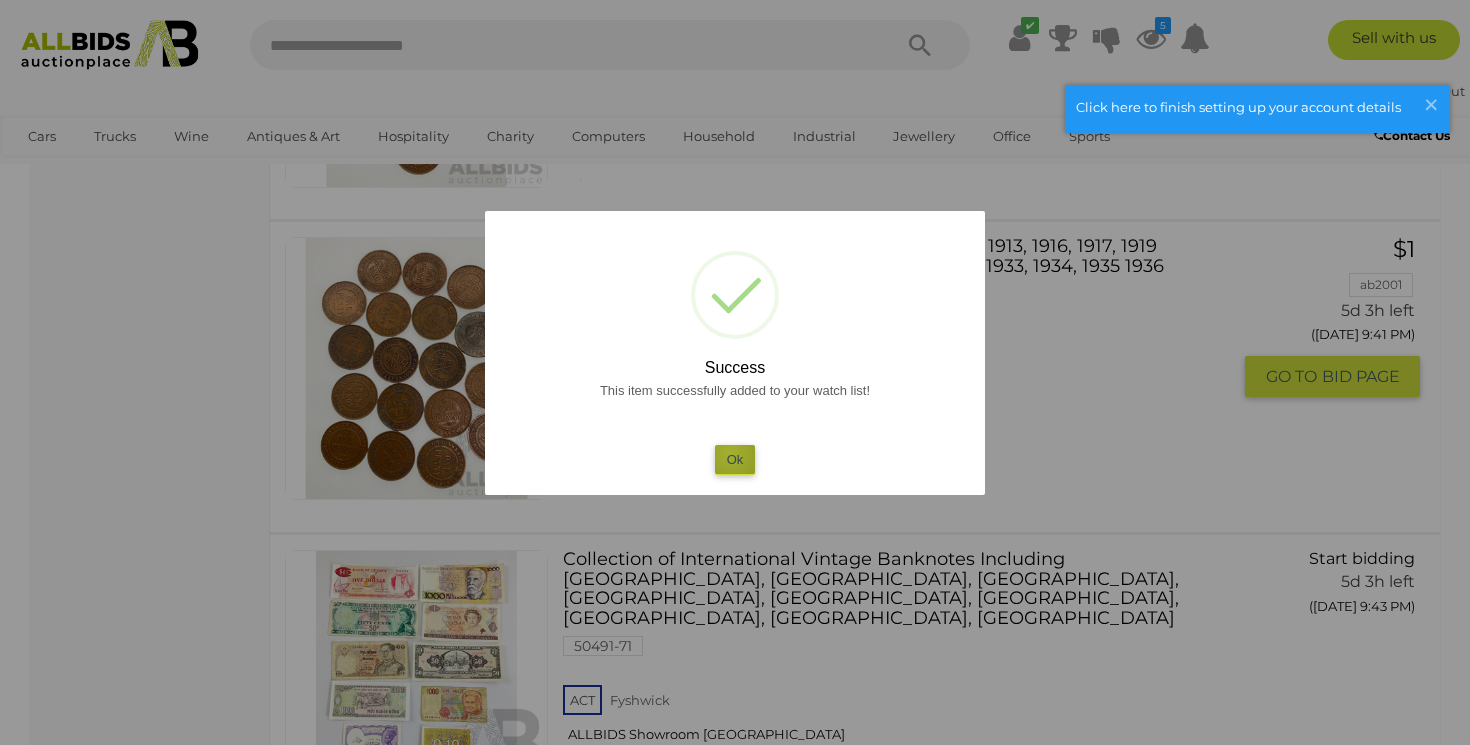 click on "Ok" at bounding box center (735, 459) 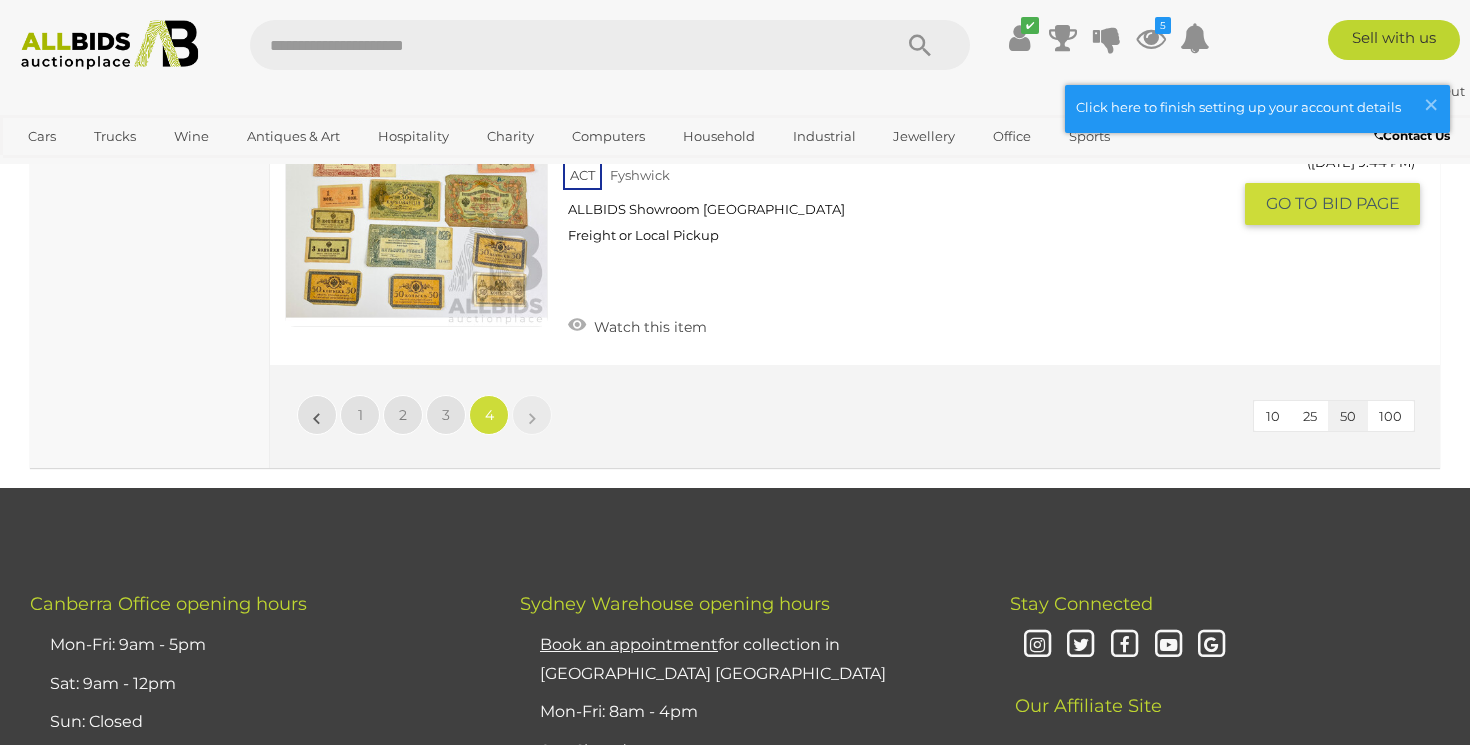 scroll, scrollTop: 13772, scrollLeft: 0, axis: vertical 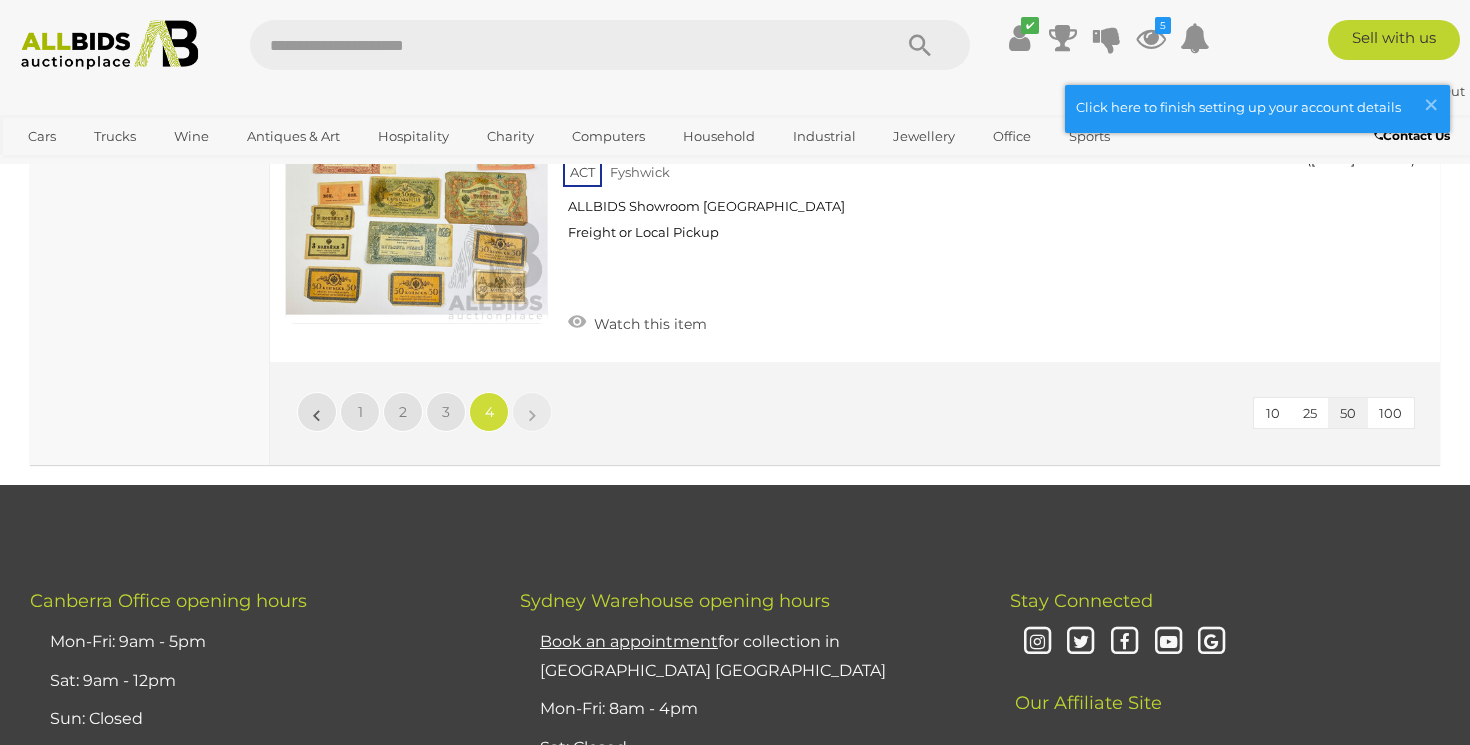 click on "»" at bounding box center (532, 412) 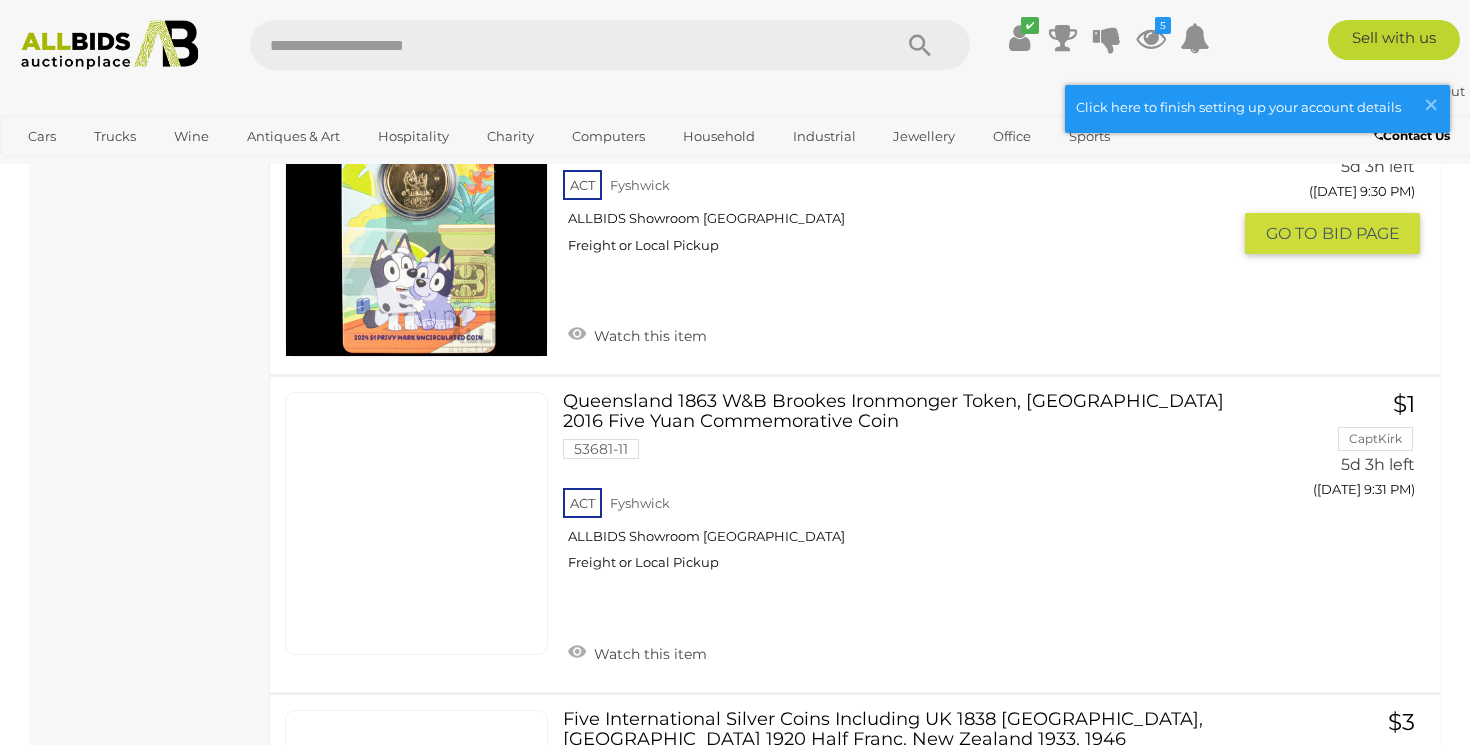 scroll, scrollTop: 9901, scrollLeft: 0, axis: vertical 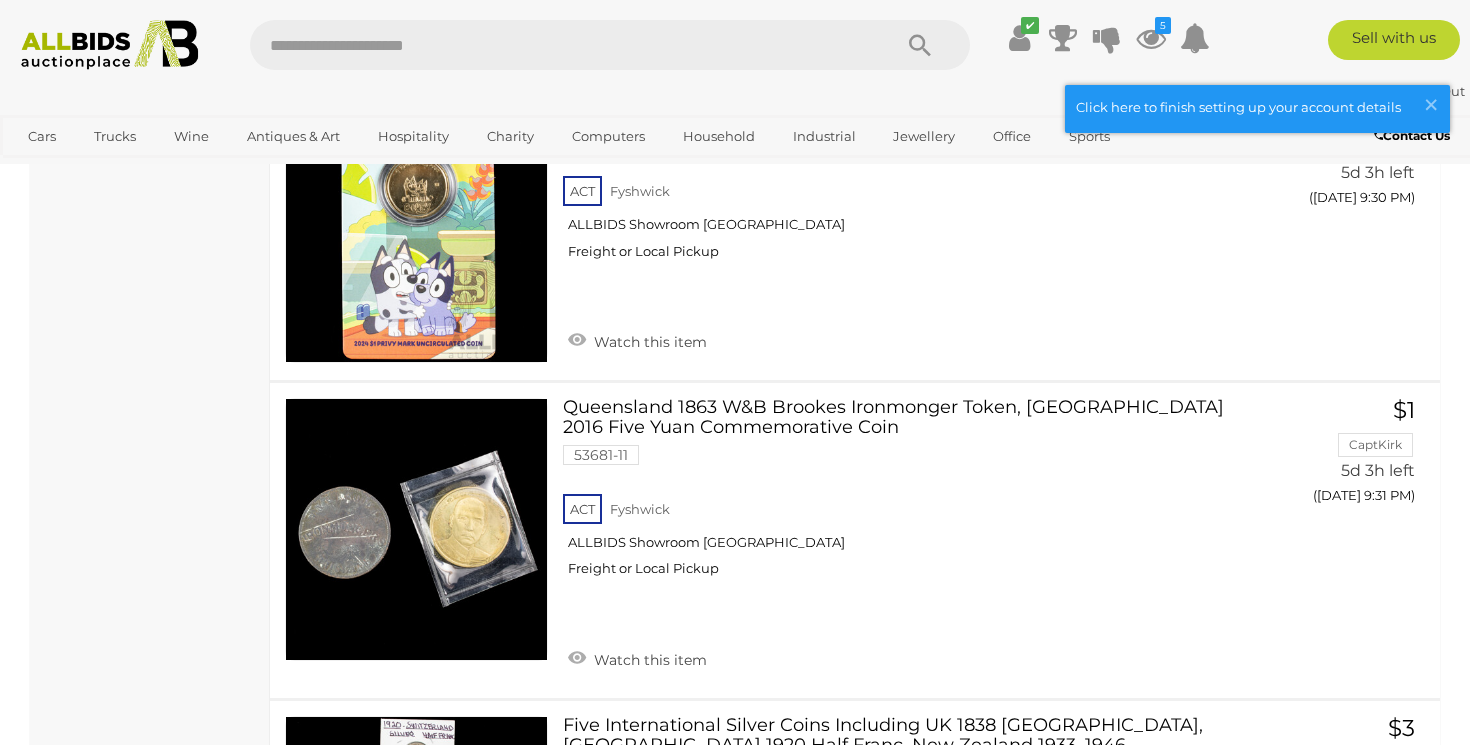 click at bounding box center [560, 45] 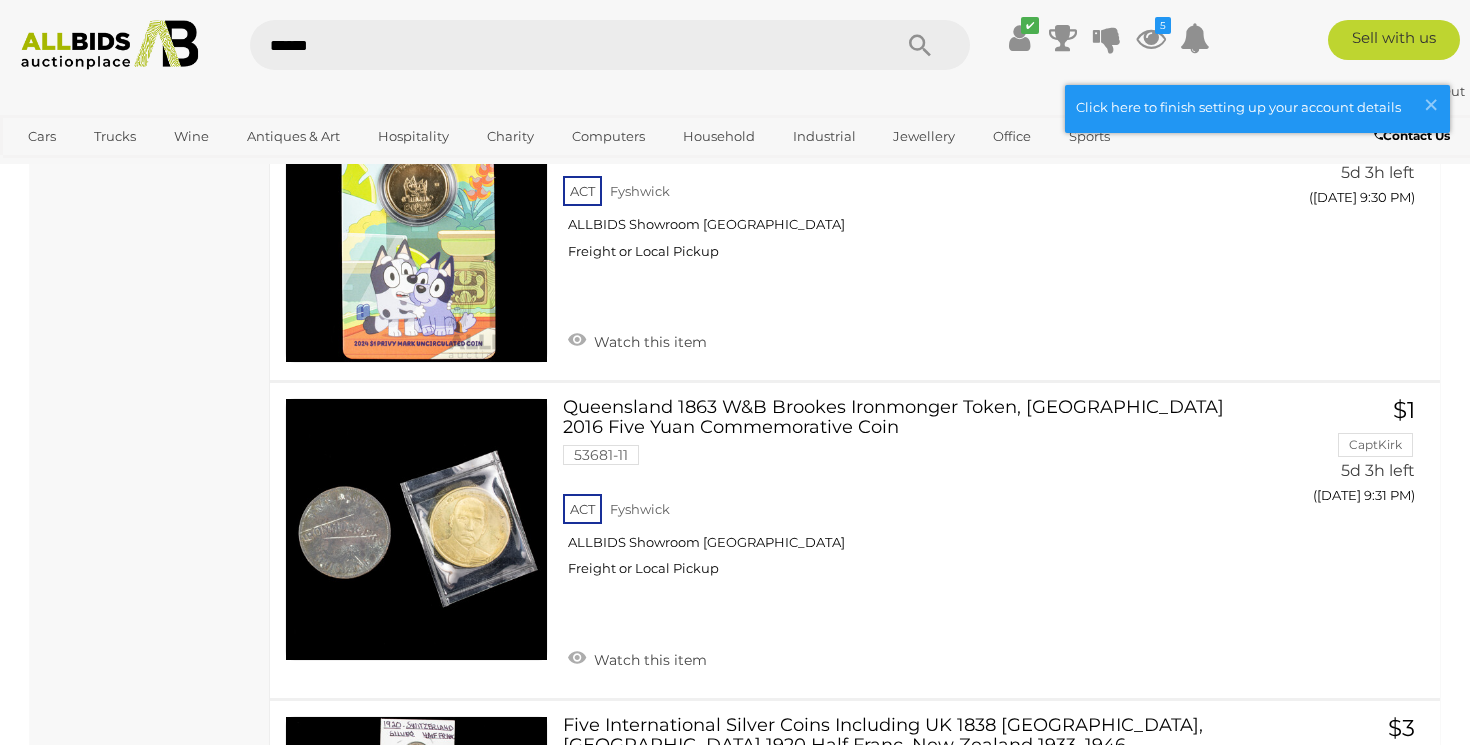 type on "*******" 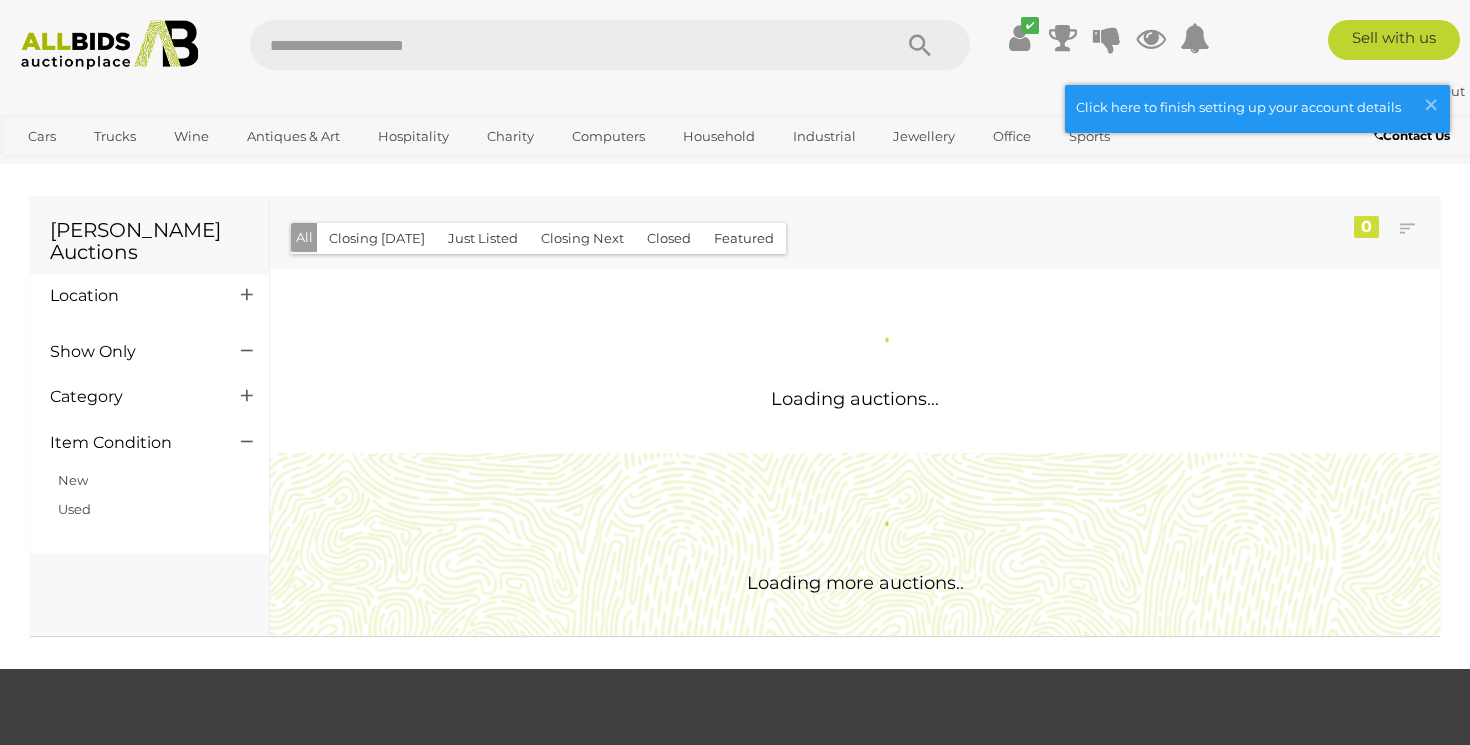 scroll, scrollTop: 0, scrollLeft: 0, axis: both 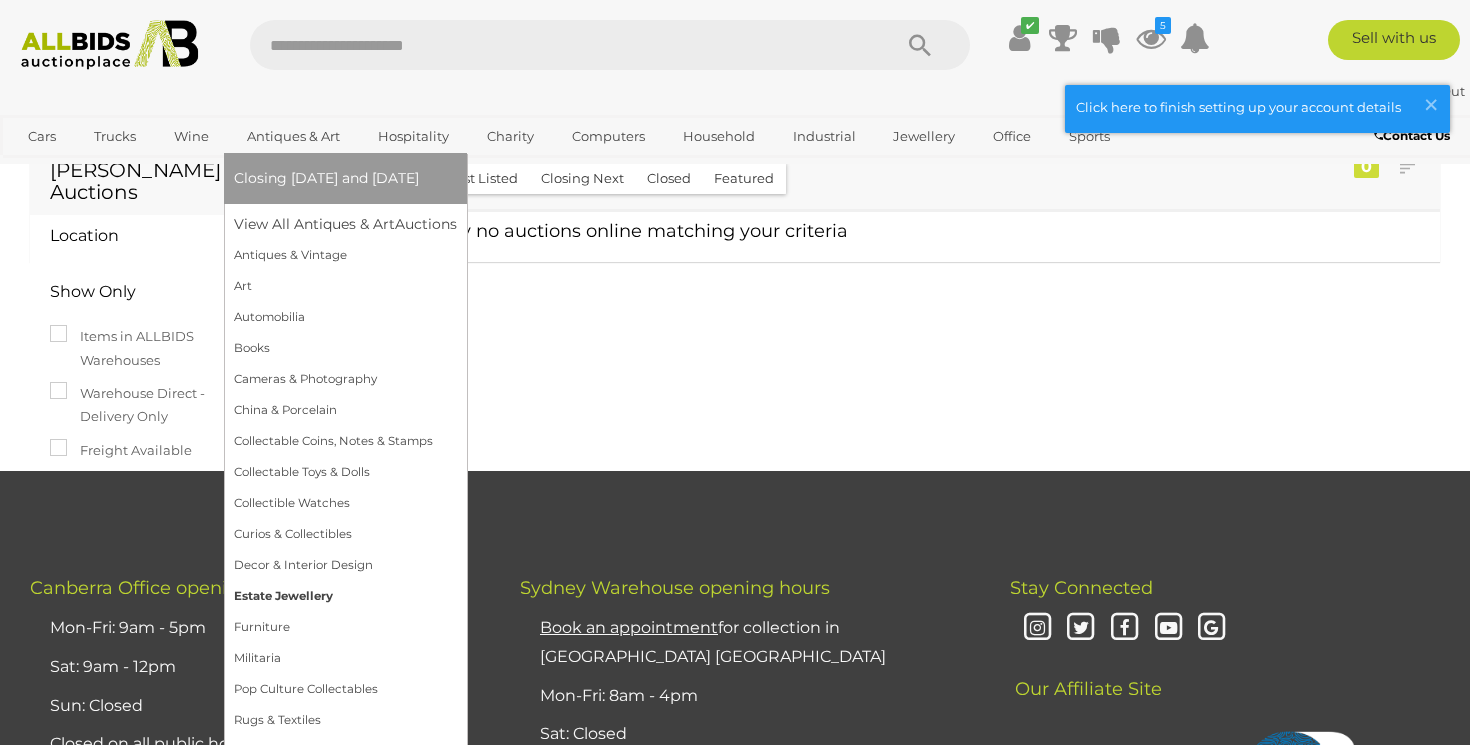 click on "Estate Jewellery" at bounding box center (345, 596) 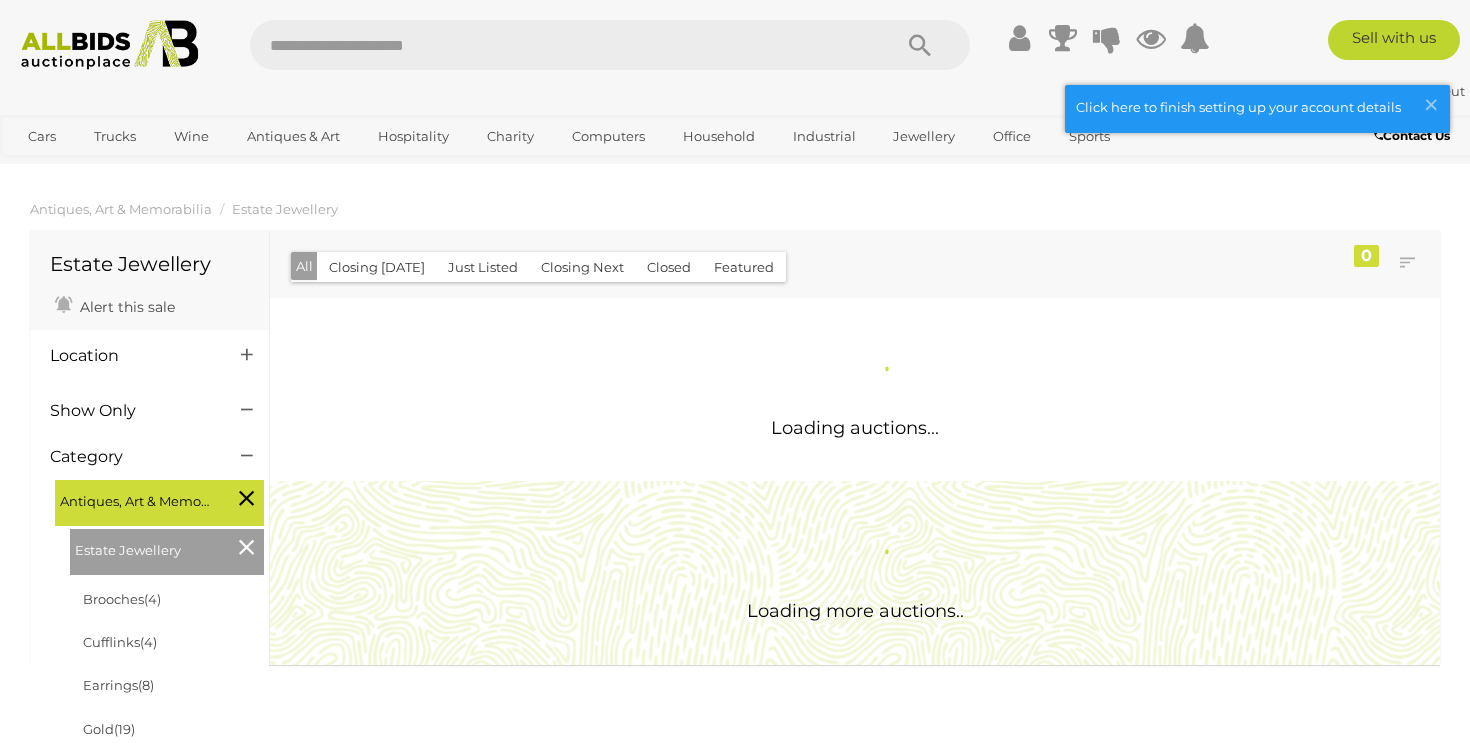 scroll, scrollTop: 0, scrollLeft: 0, axis: both 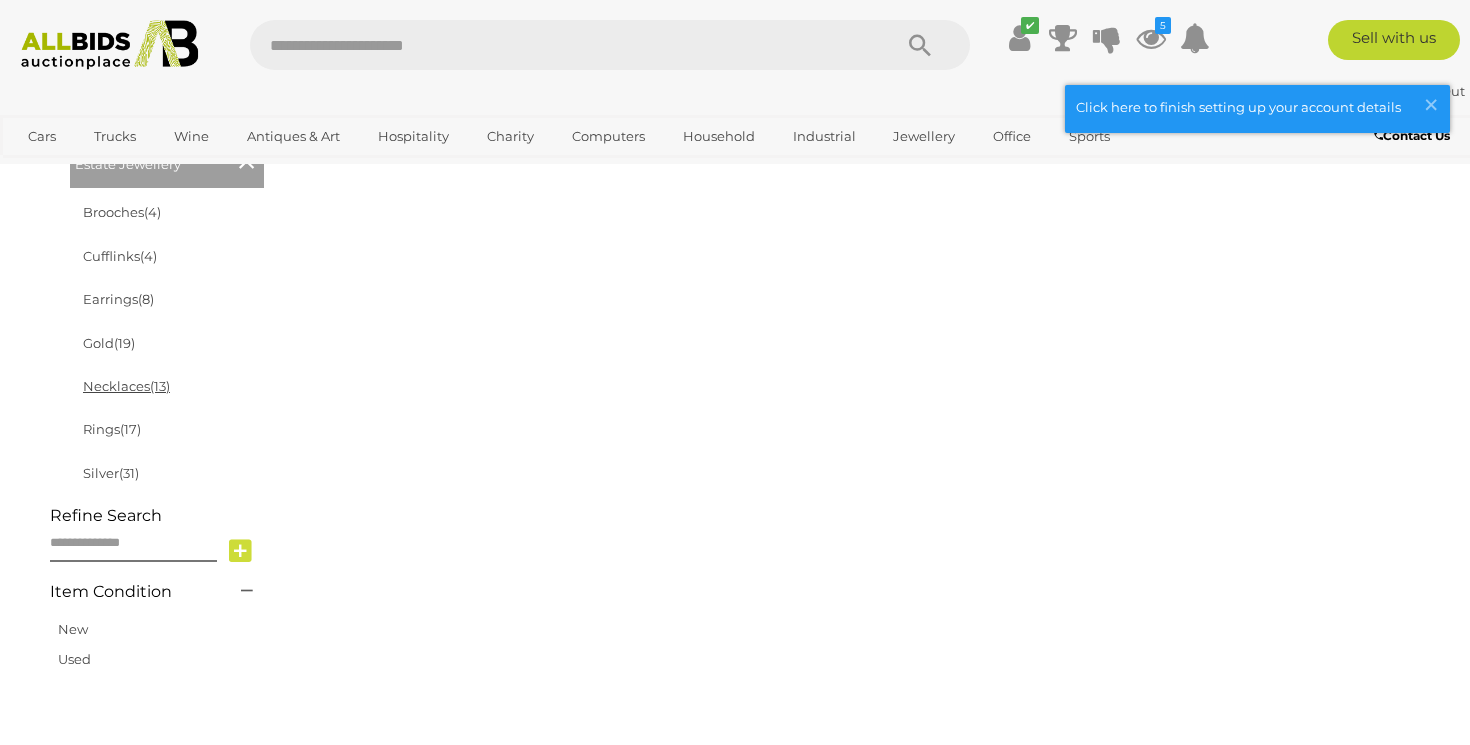click on "Necklaces
(13)" at bounding box center [126, 386] 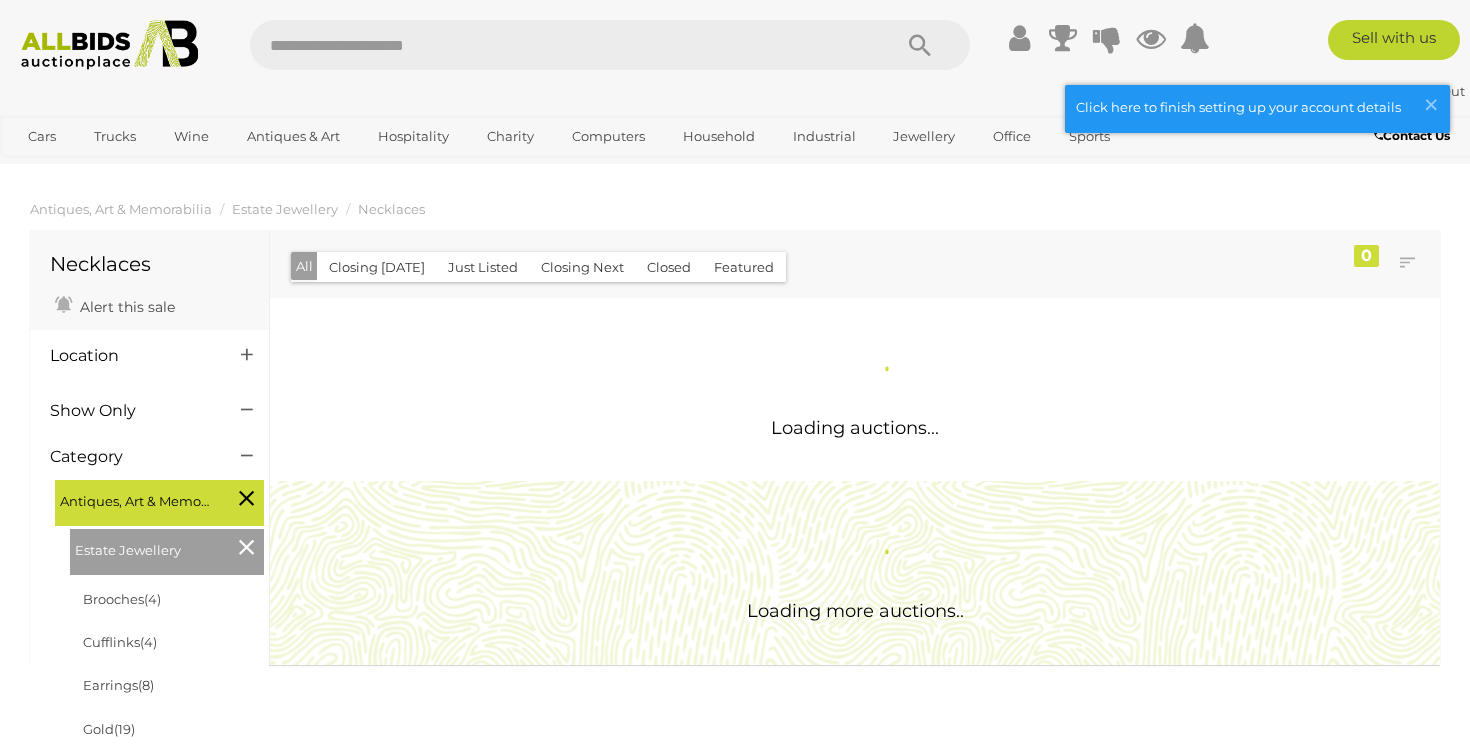 scroll, scrollTop: 0, scrollLeft: 0, axis: both 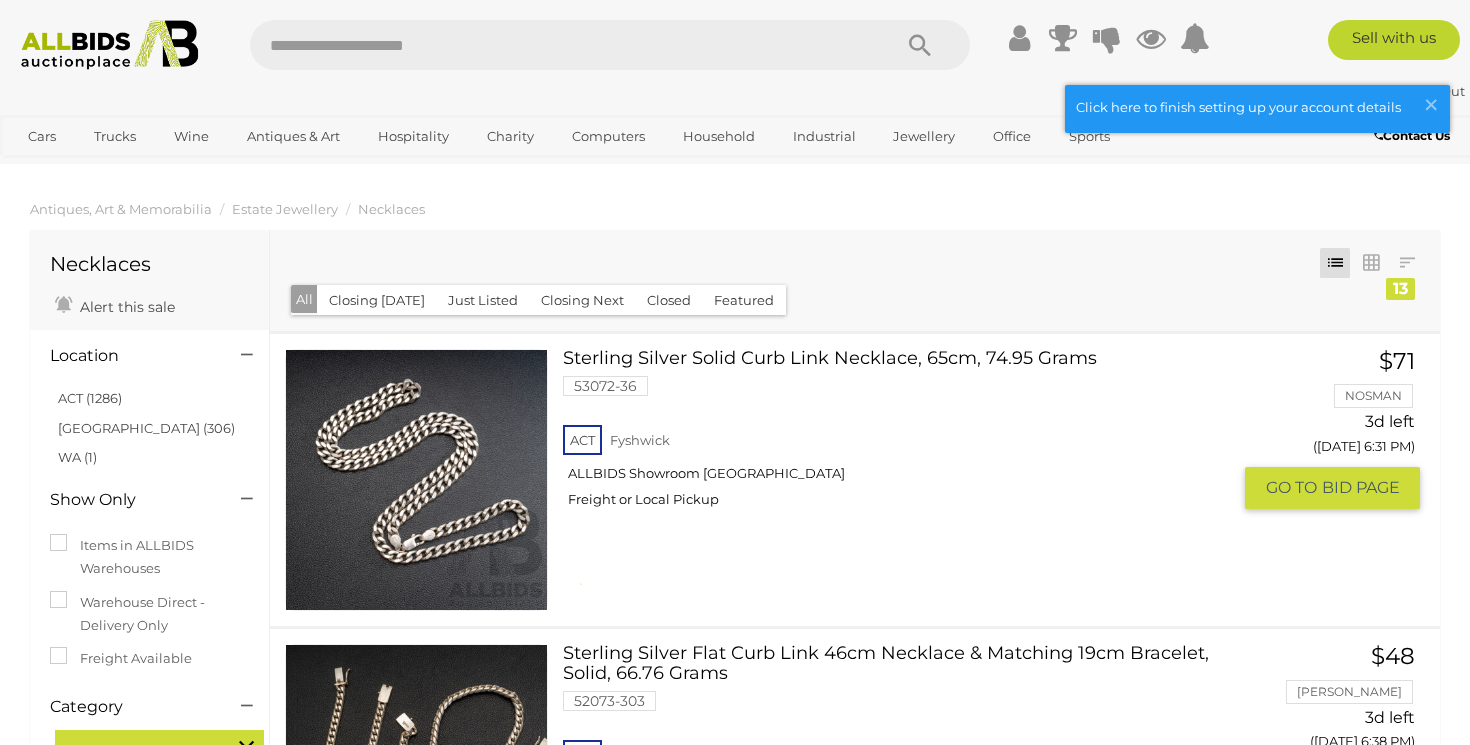 click on "ACT
[GEOGRAPHIC_DATA]
ALLBIDS Showroom Fyshwick
Freight or Local Pickup" at bounding box center [897, 472] 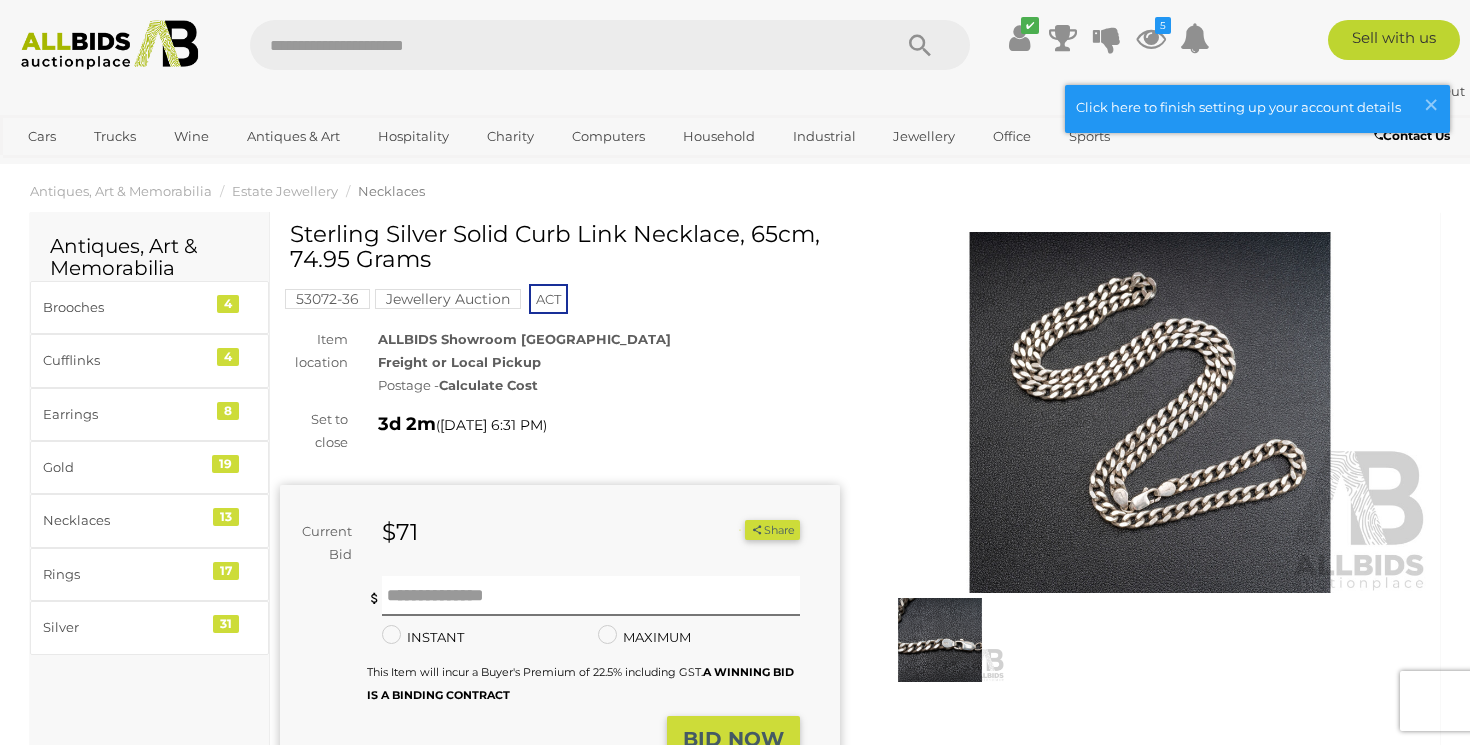 scroll, scrollTop: 0, scrollLeft: 0, axis: both 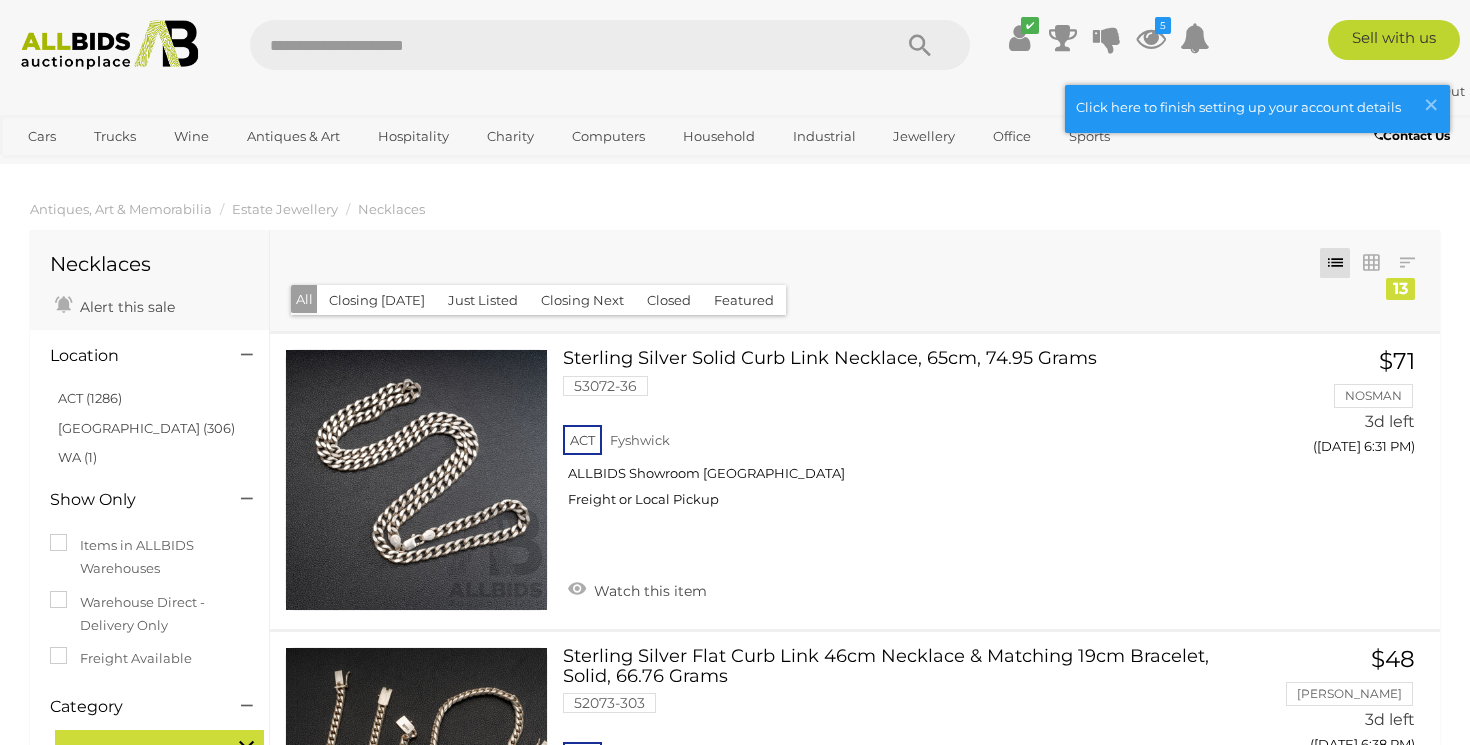 click at bounding box center (560, 45) 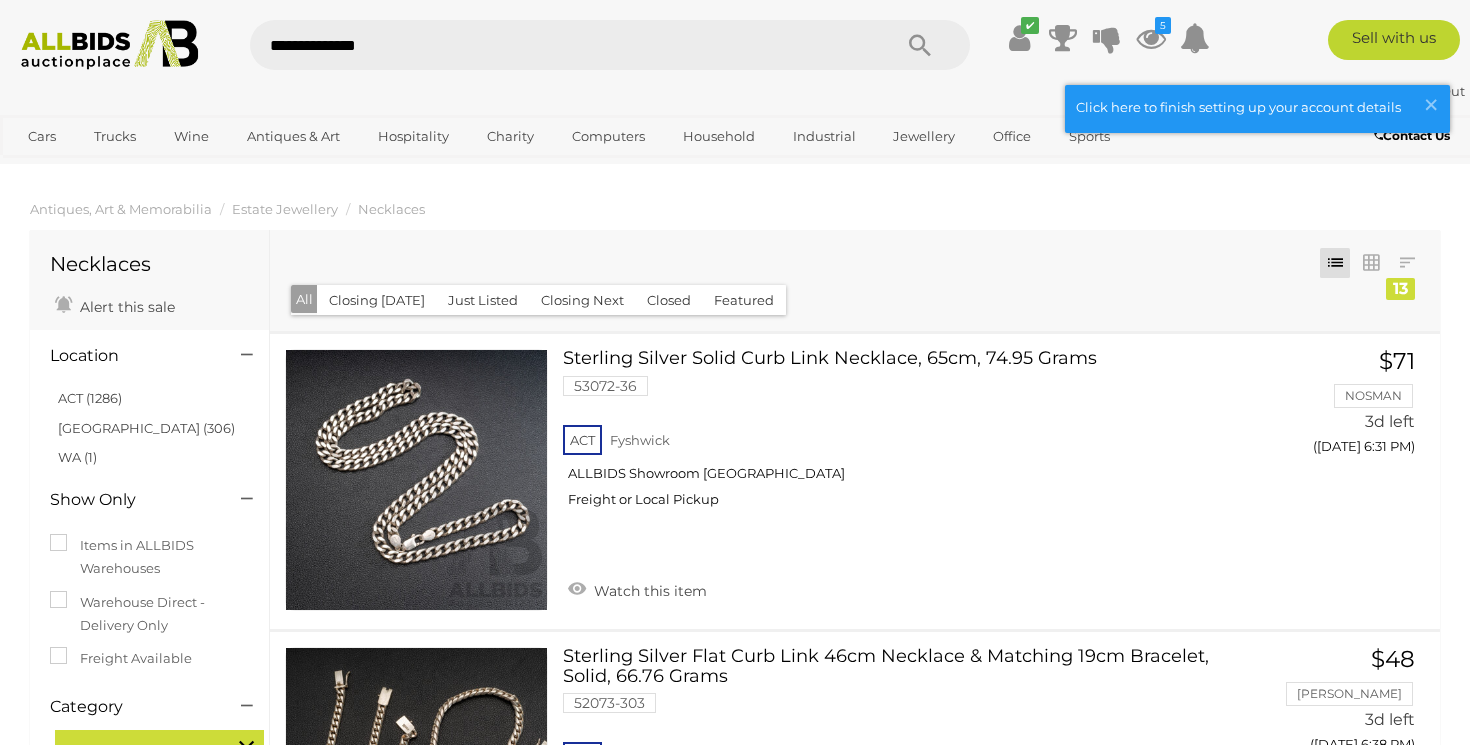 type on "**********" 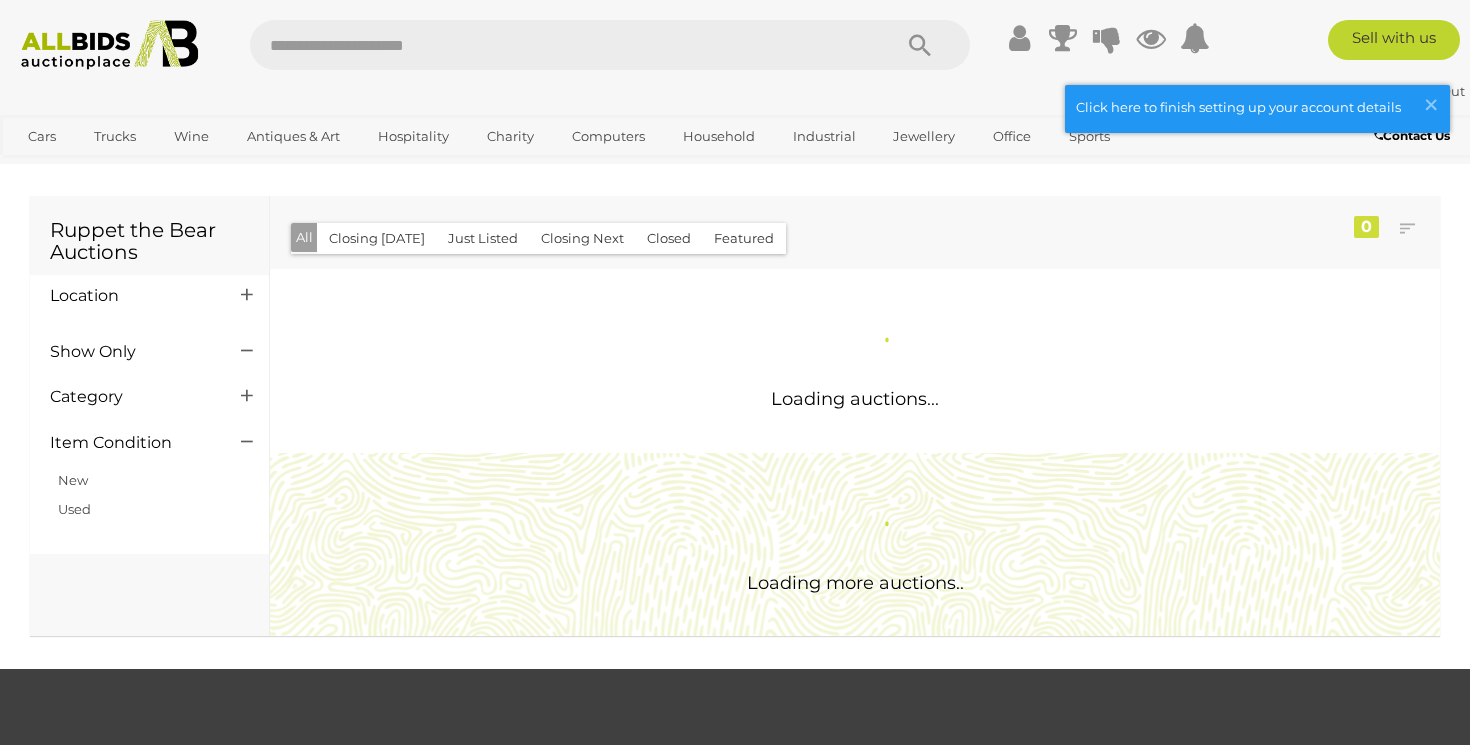 scroll, scrollTop: 0, scrollLeft: 0, axis: both 